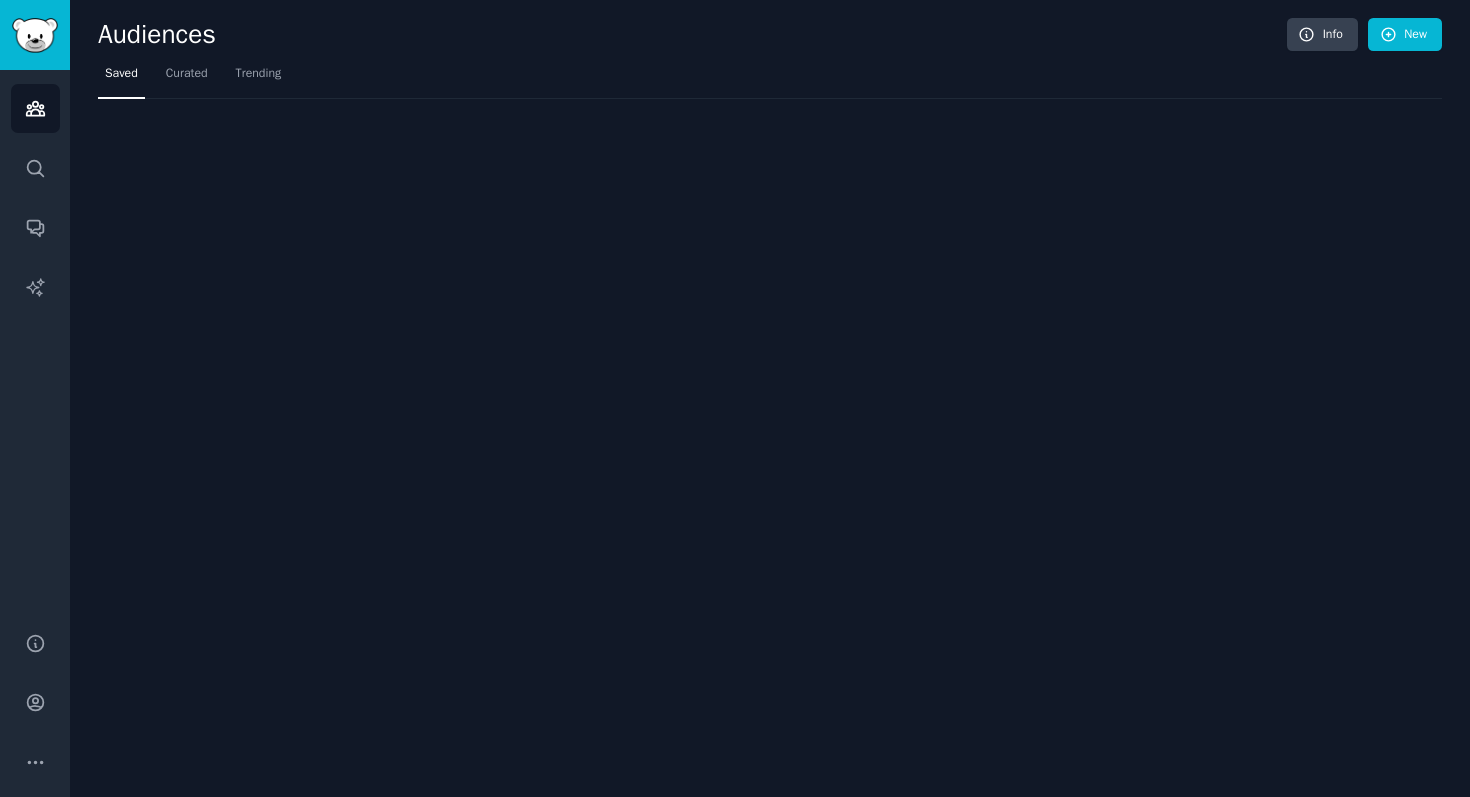 scroll, scrollTop: 0, scrollLeft: 0, axis: both 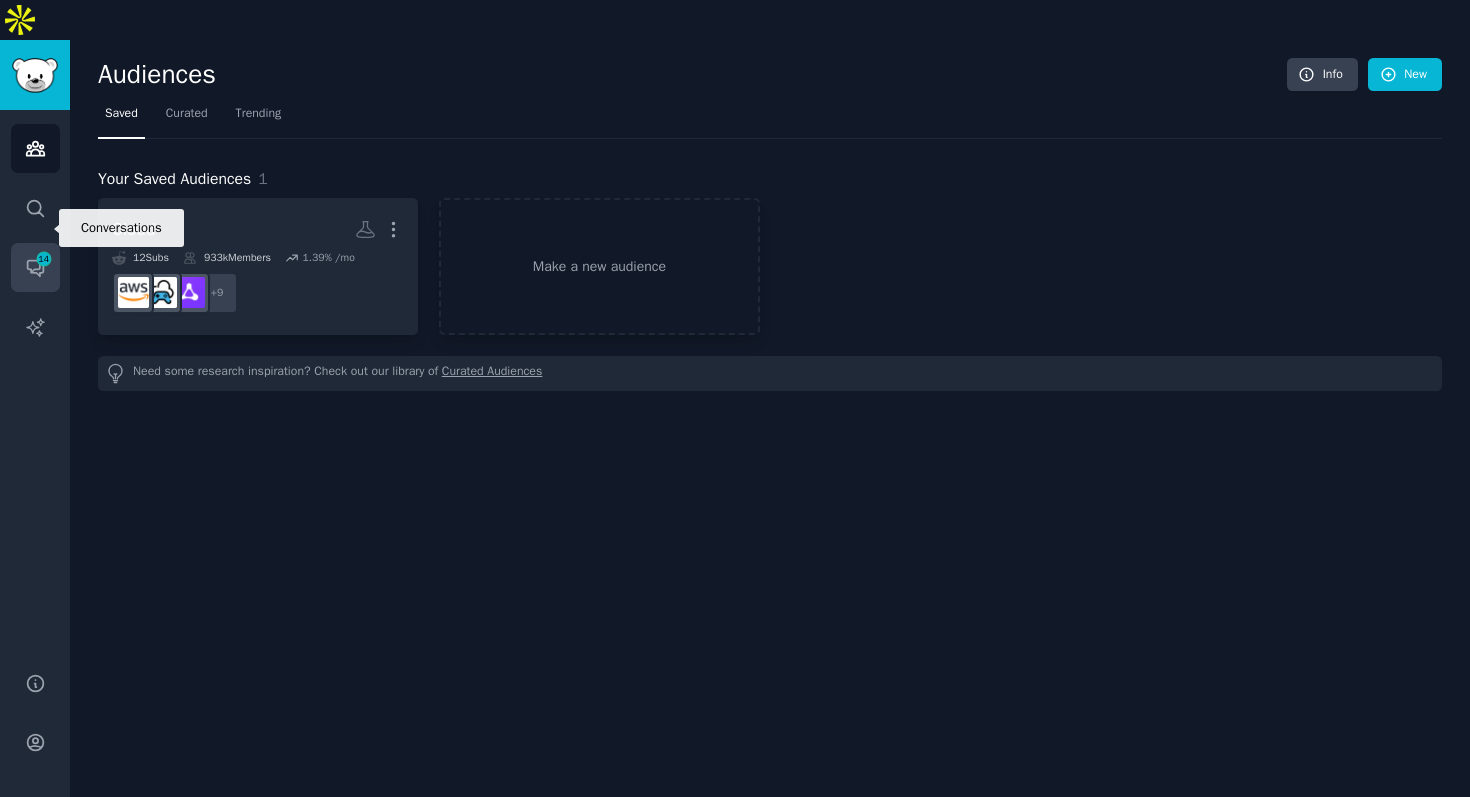 click 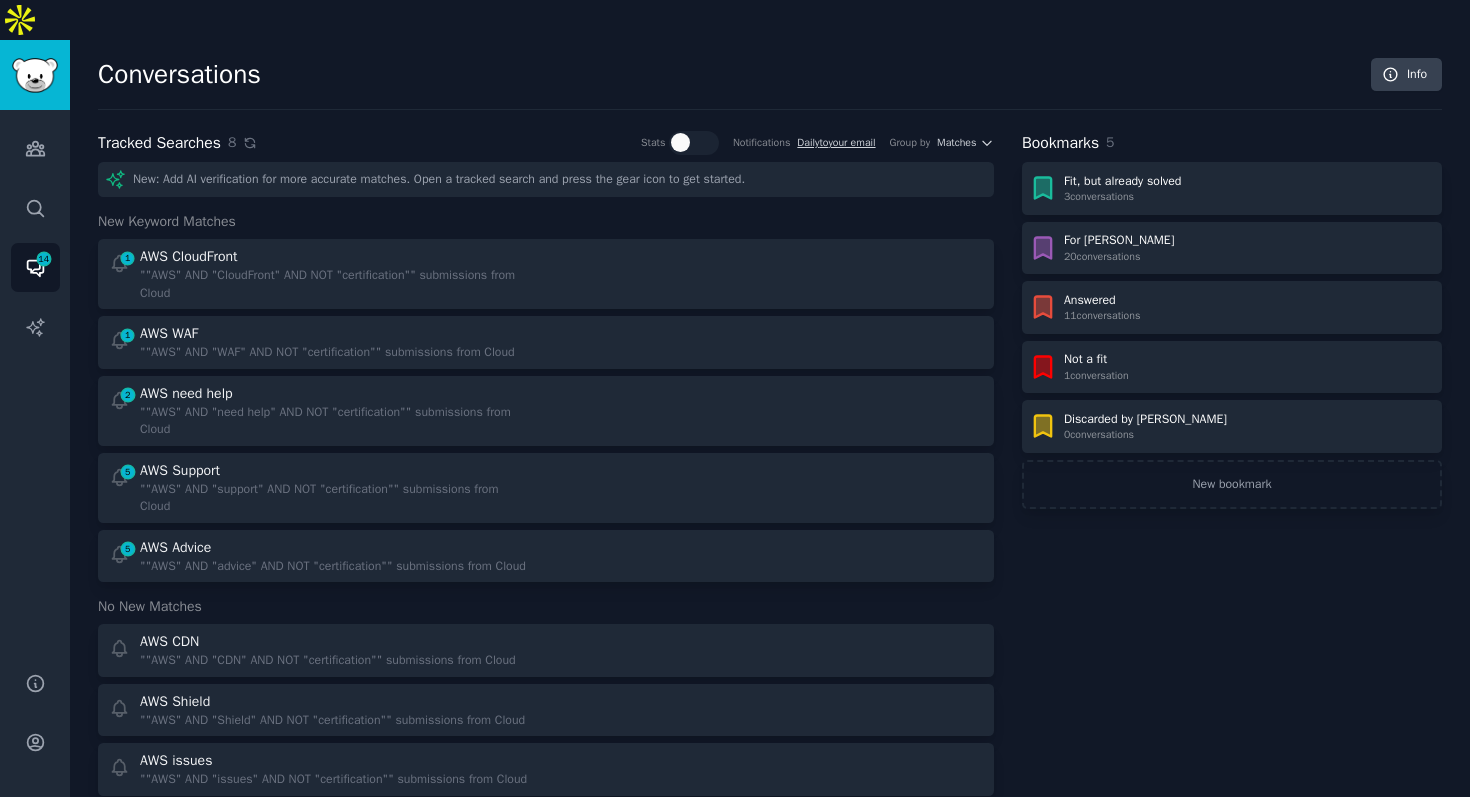 click 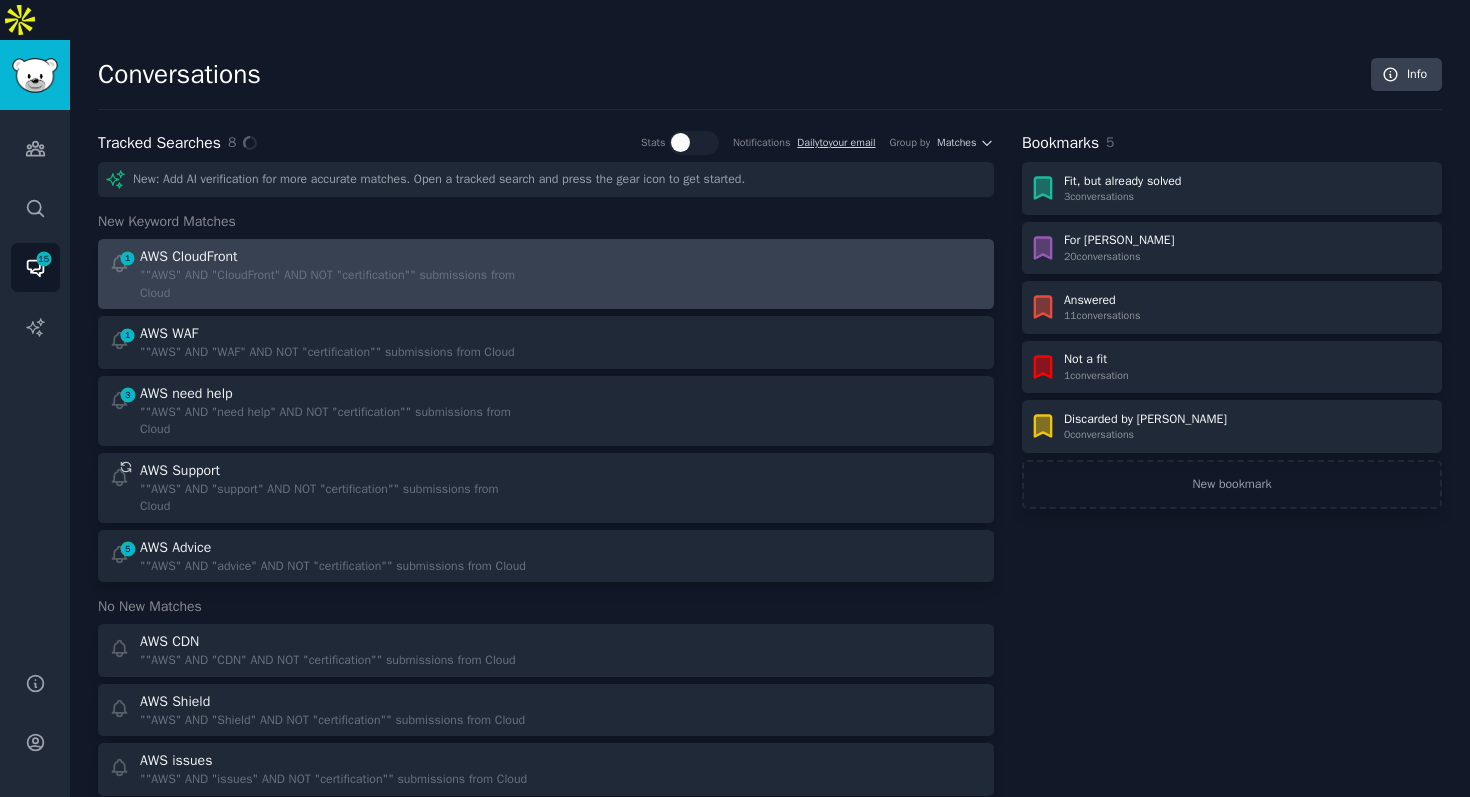 click on """AWS" AND "CloudFront" AND NOT "certification"" submissions from Cloud" at bounding box center [336, 284] 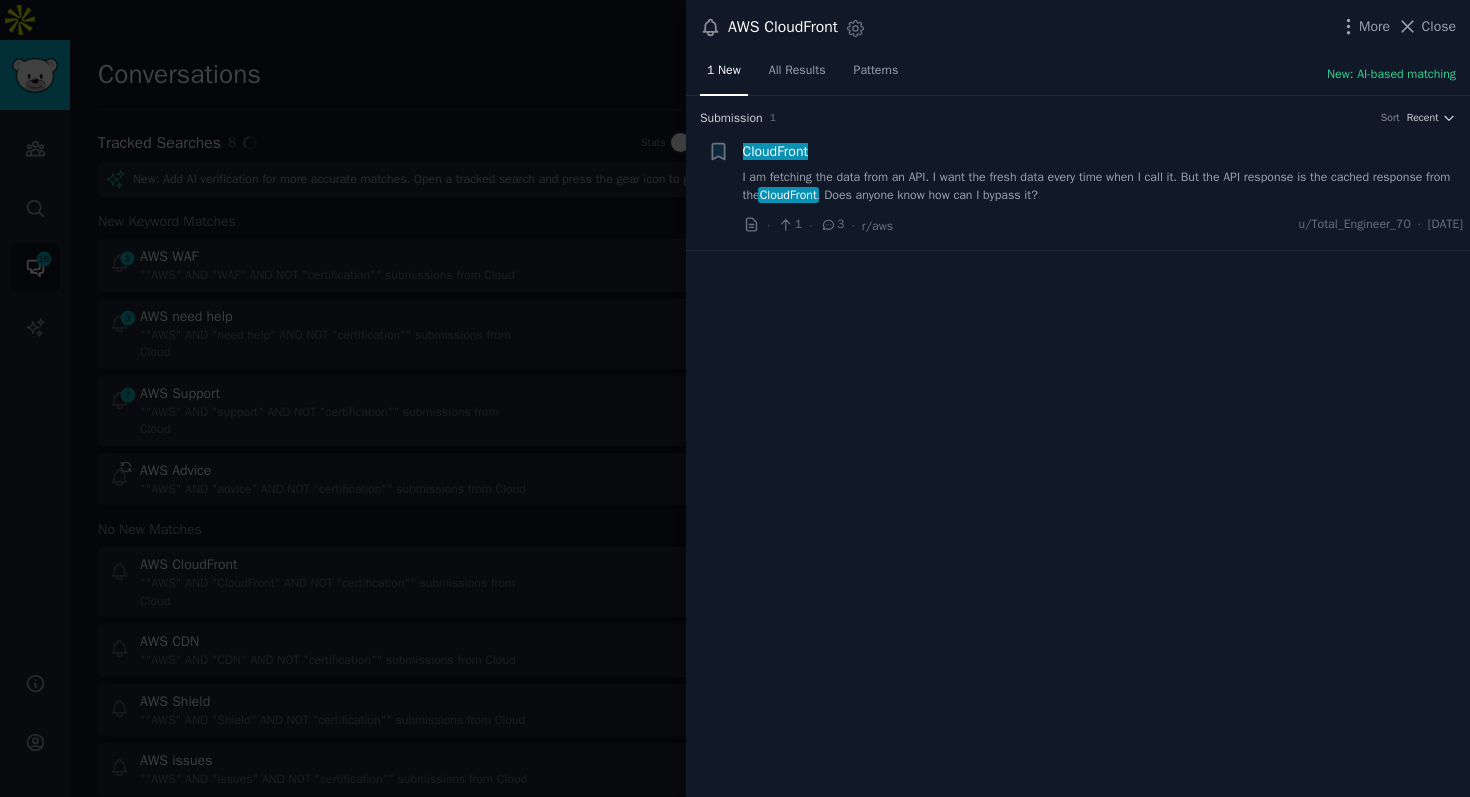 click on "I am fetching the data from an API. I want the fresh data every time when I call it. But the API response is the cached response from the  CloudFront . Does anyone know how can I bypass it?" at bounding box center (1103, 186) 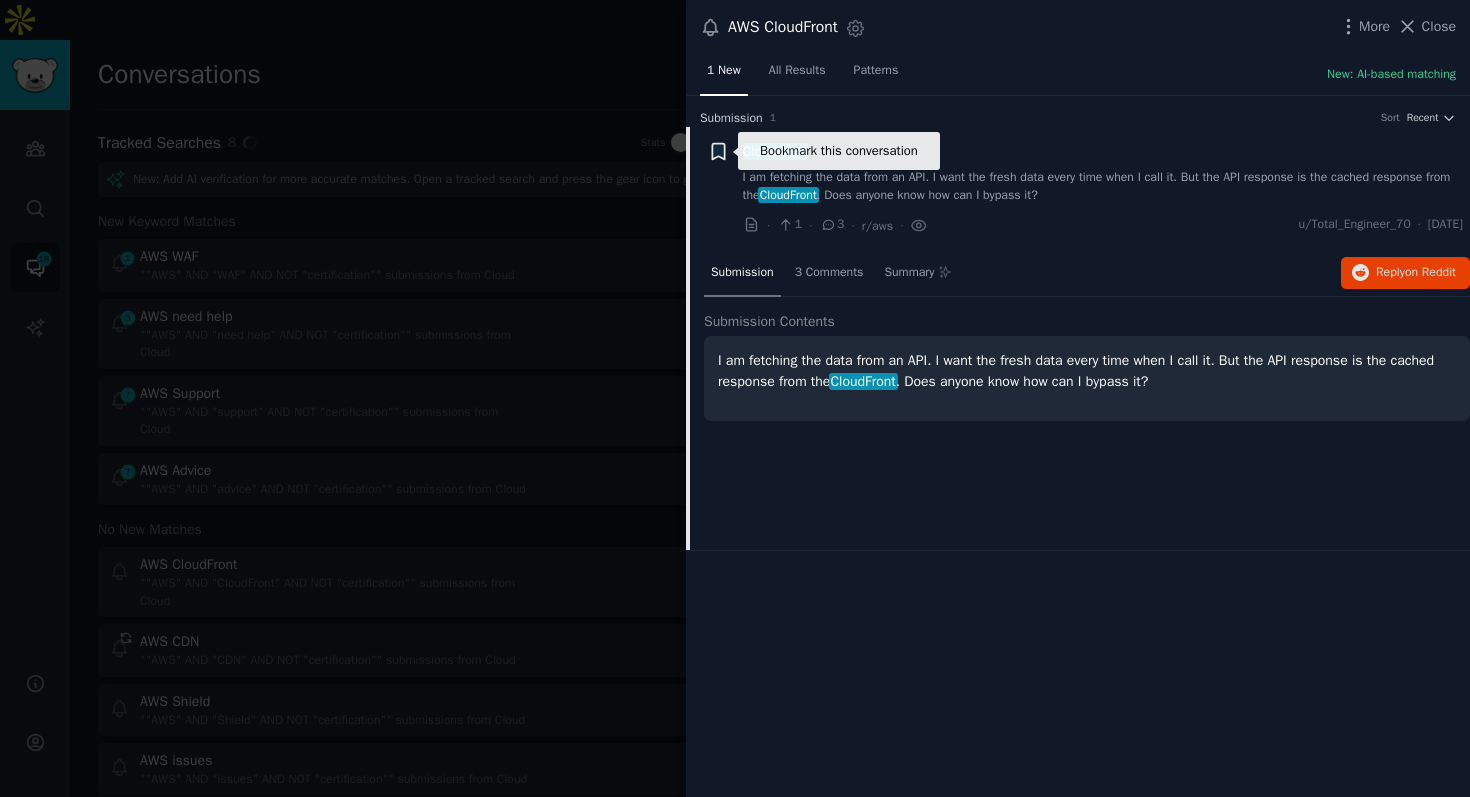 click 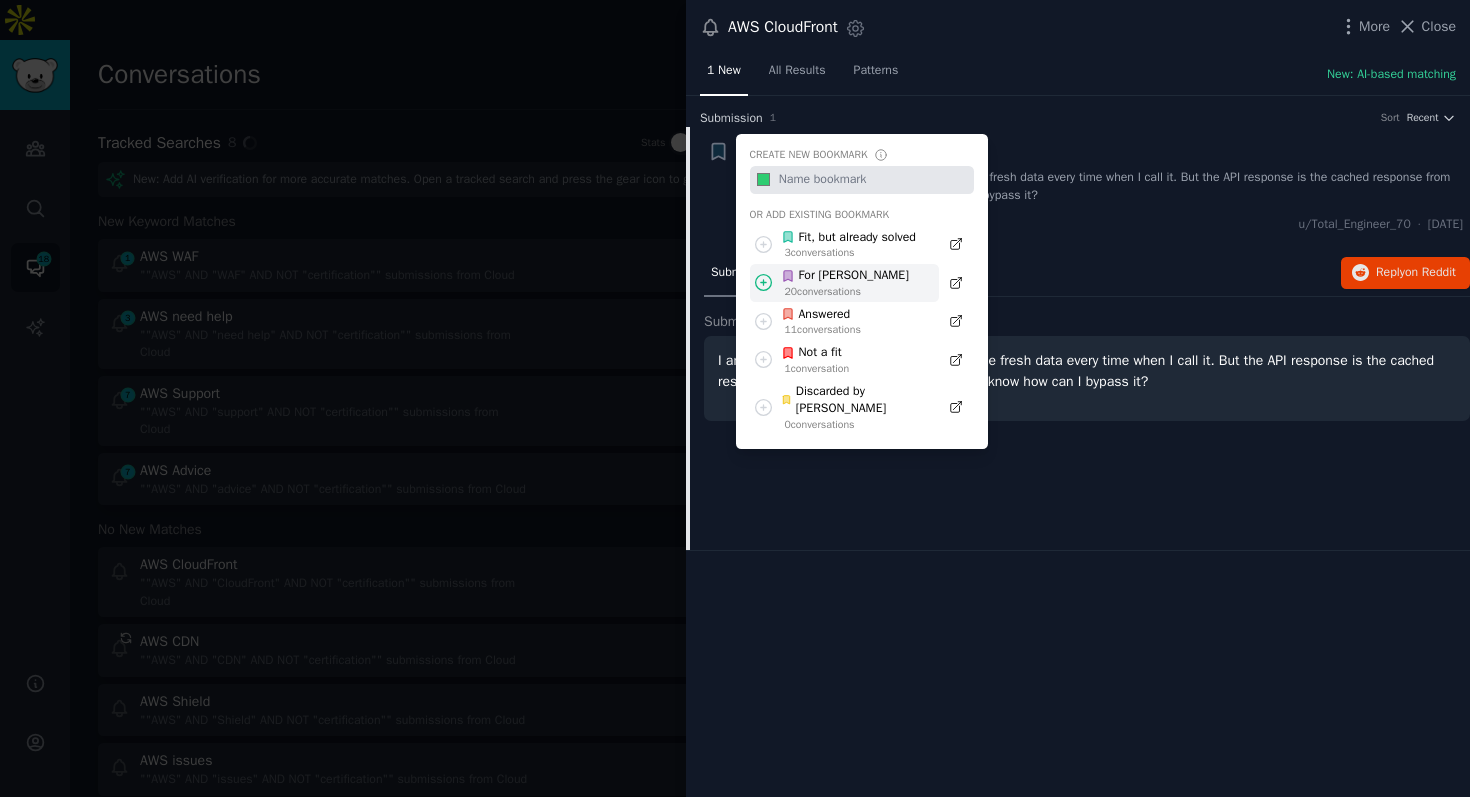click on "For [PERSON_NAME]" at bounding box center (845, 276) 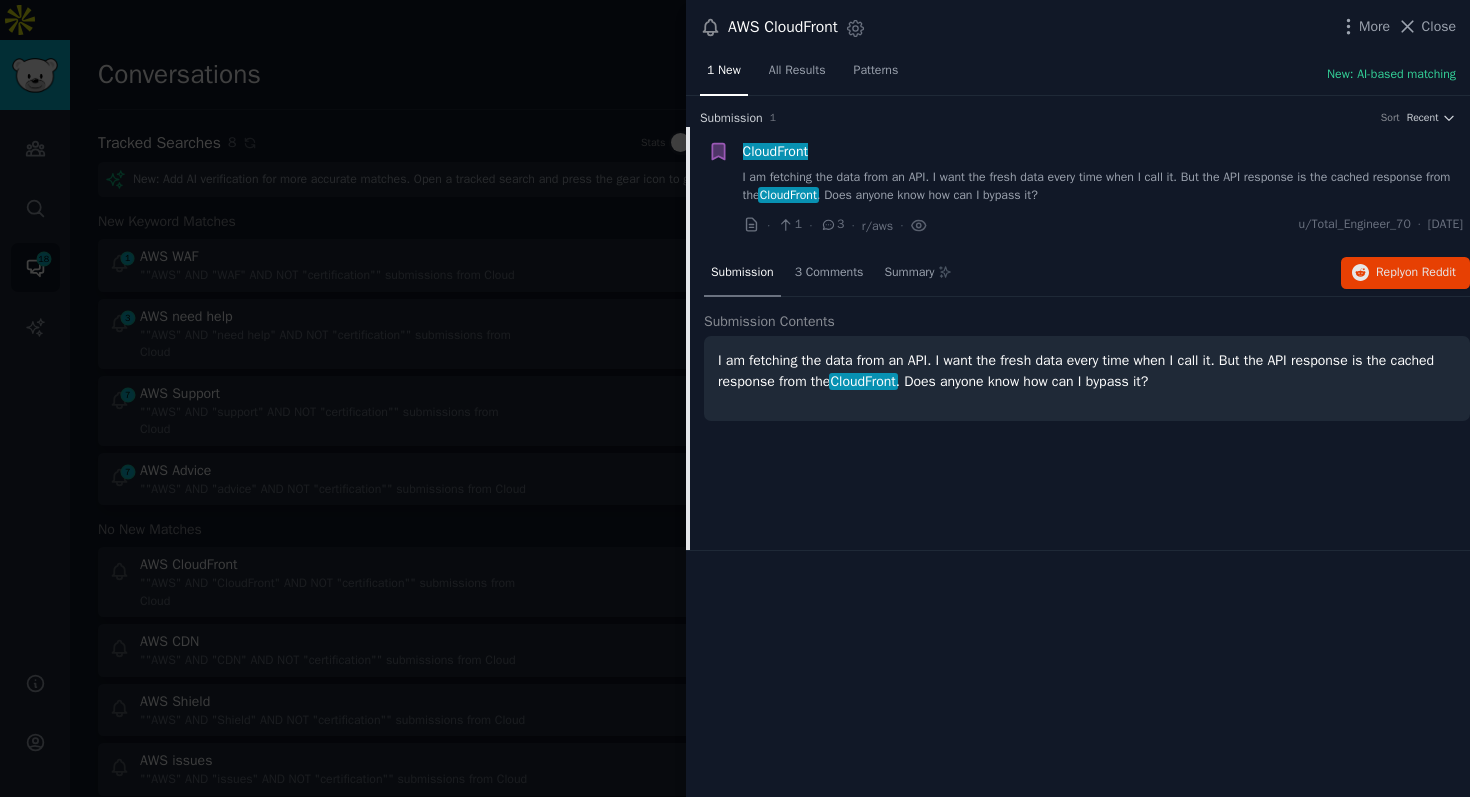 click at bounding box center [735, 398] 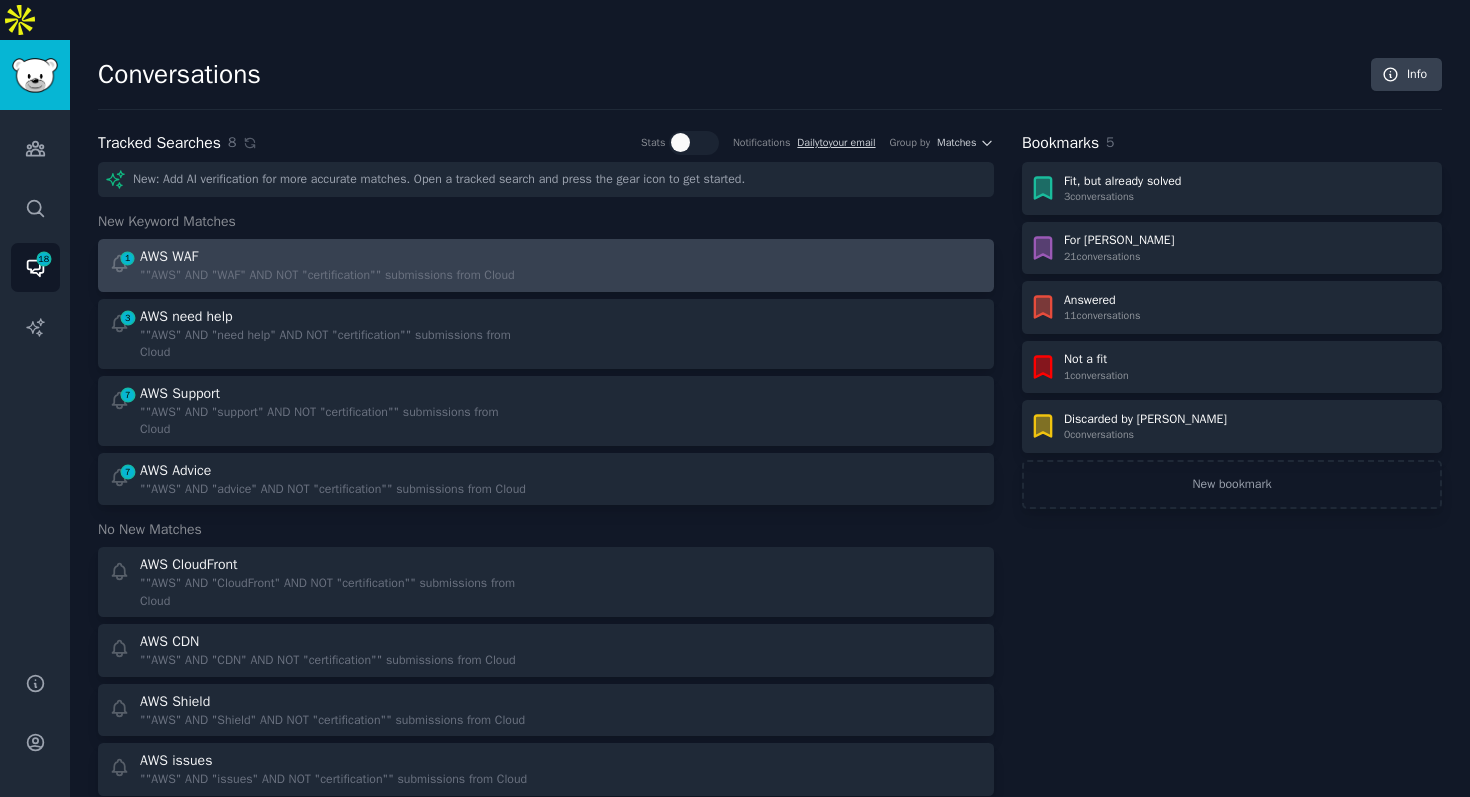 click on """AWS" AND "WAF" AND NOT "certification"" submissions from Cloud" at bounding box center [327, 276] 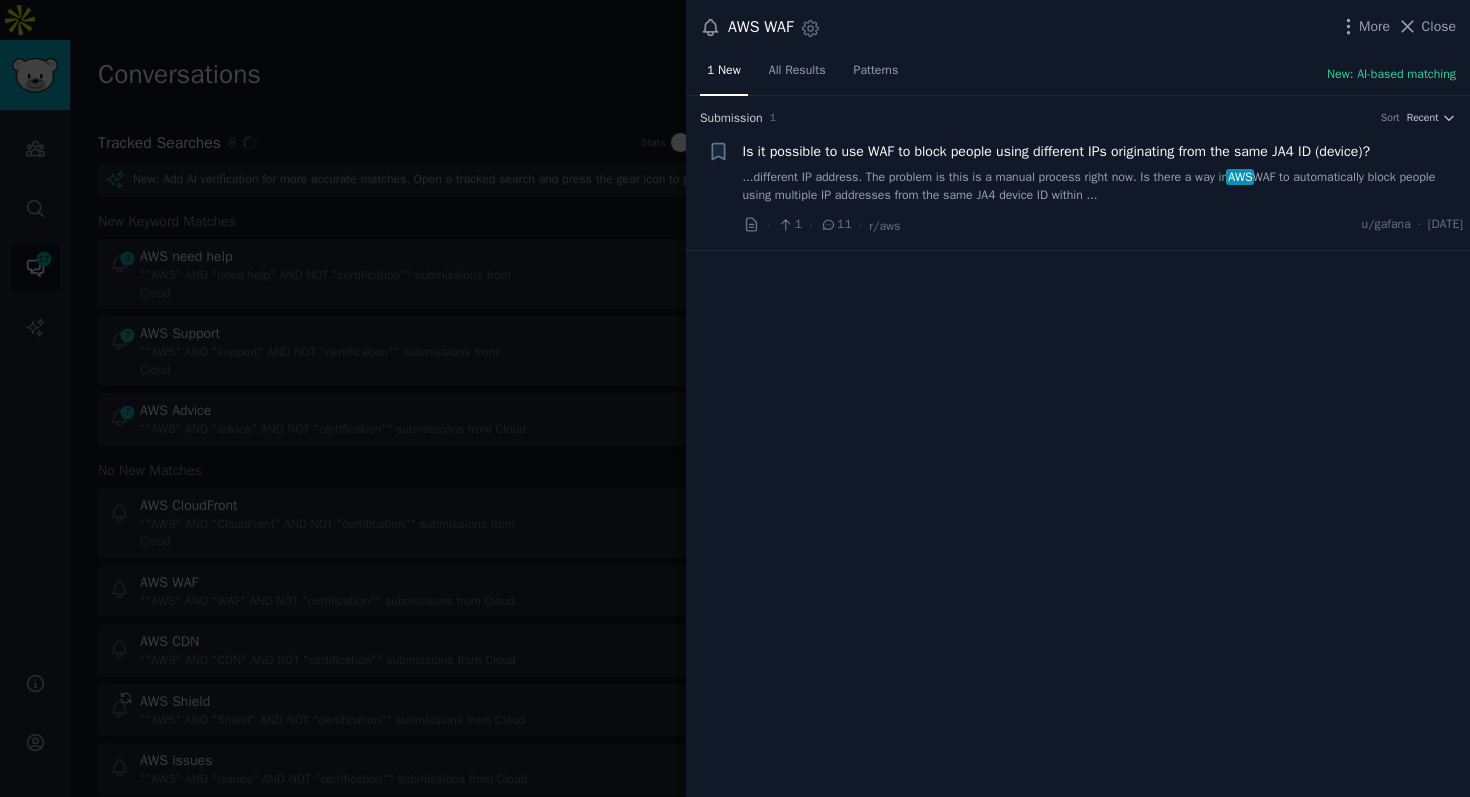 click on "...different IP address.
The problem is this is a manual process right now.  Is there a way in  AWS  WAF to automatically block people using multiple IP addresses from the same JA4 device ID within ..." at bounding box center (1103, 186) 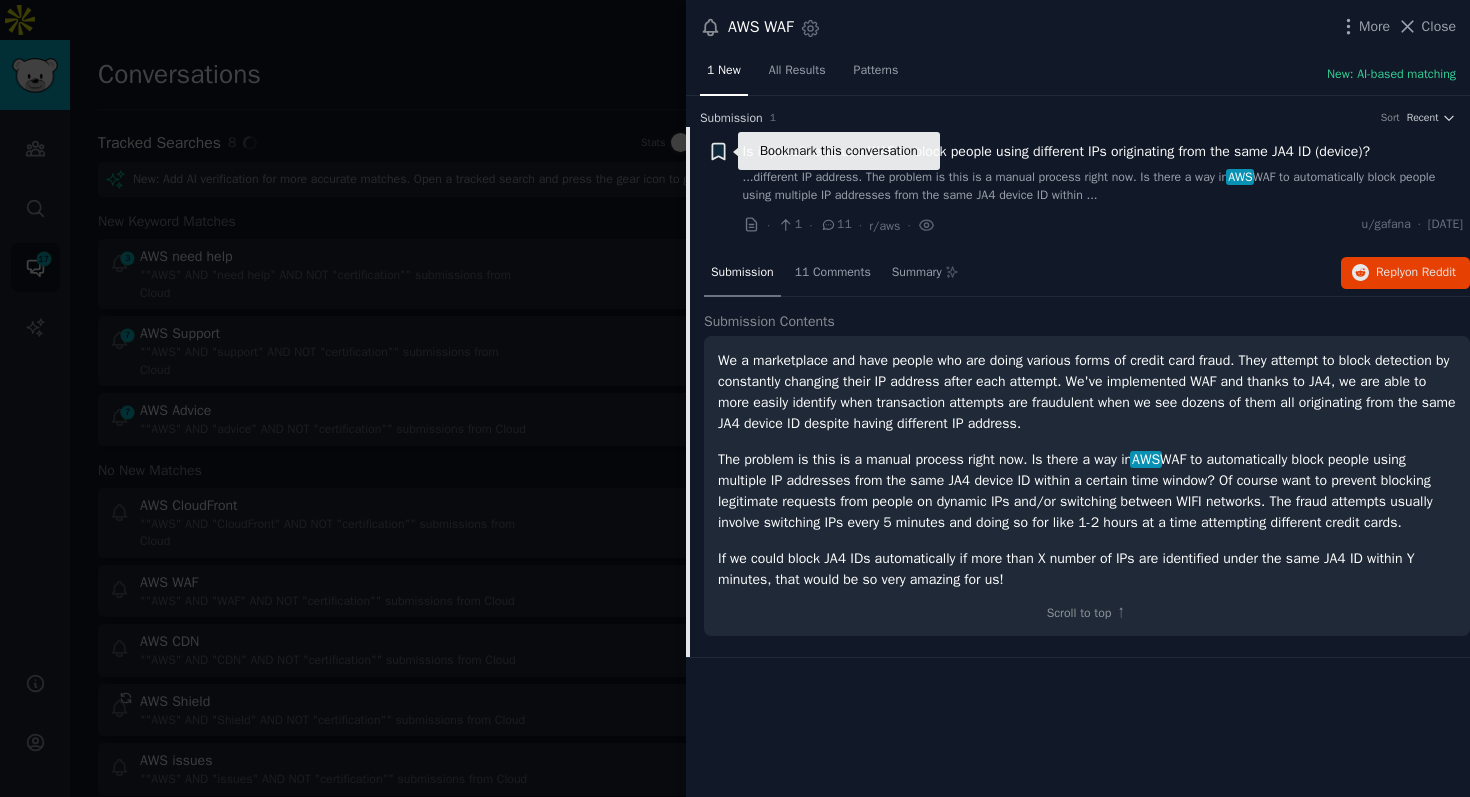 click 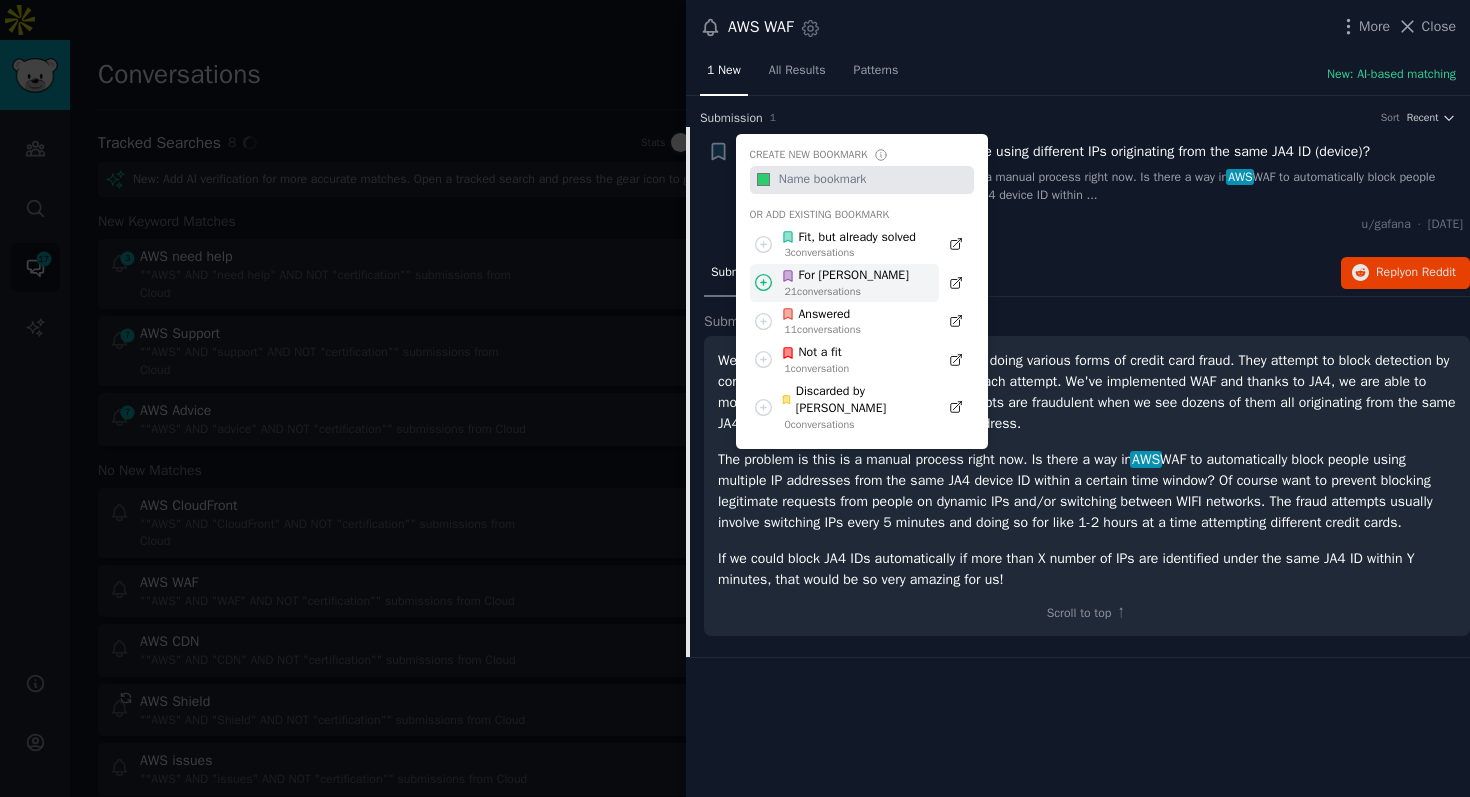 click on "For [PERSON_NAME]" at bounding box center [845, 276] 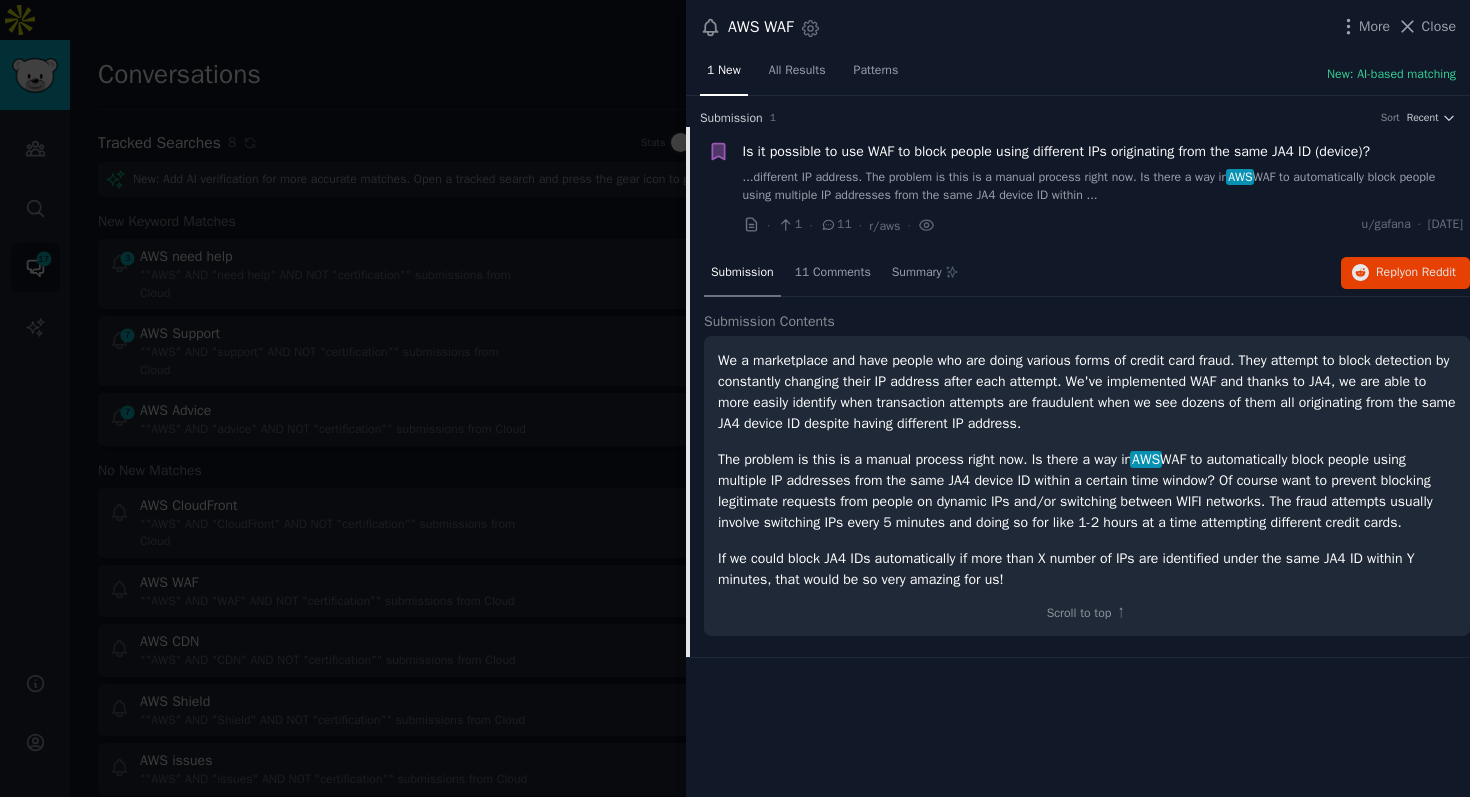 click at bounding box center [735, 398] 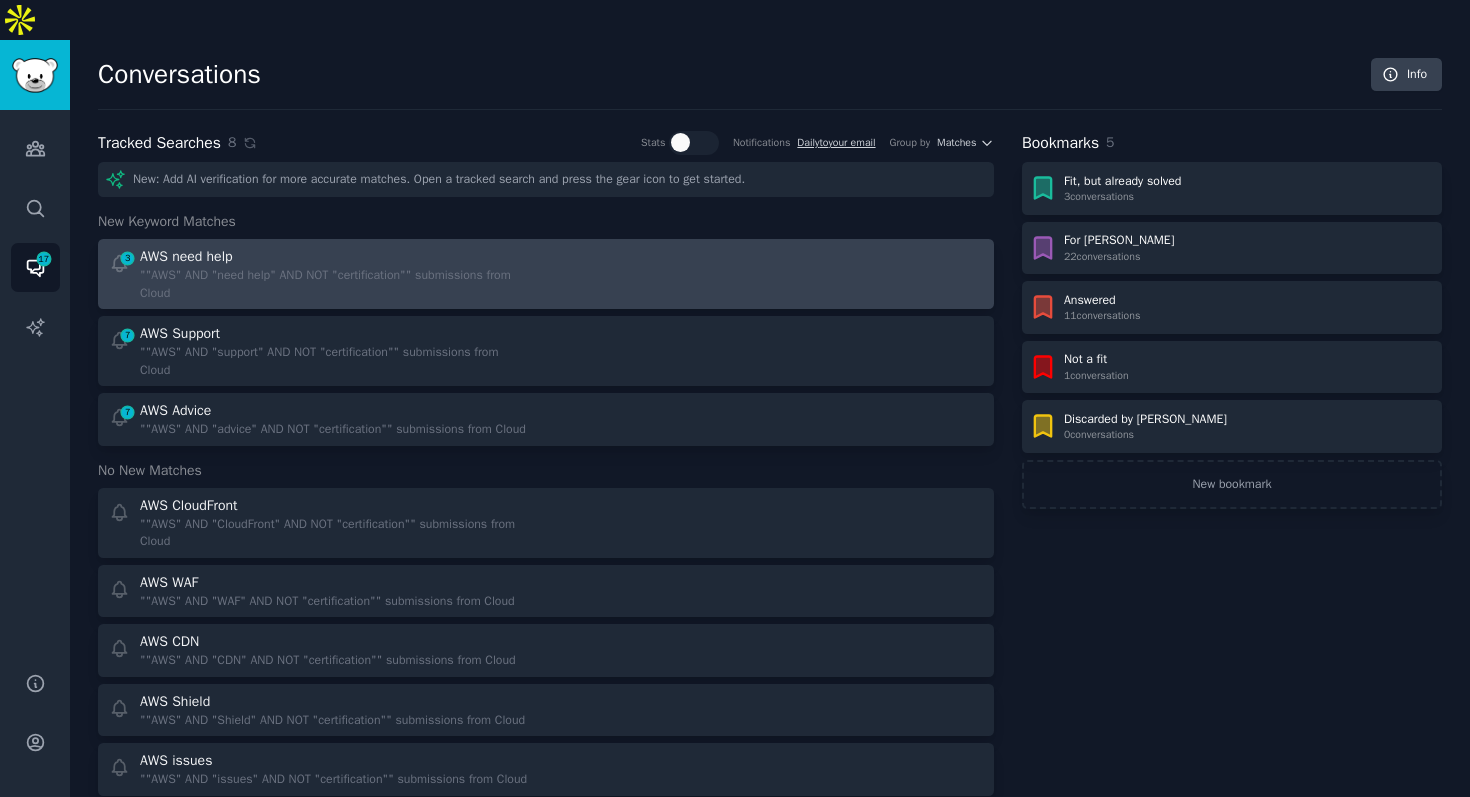 click on """AWS" AND "need help" AND NOT "certification"" submissions from Cloud" at bounding box center (336, 284) 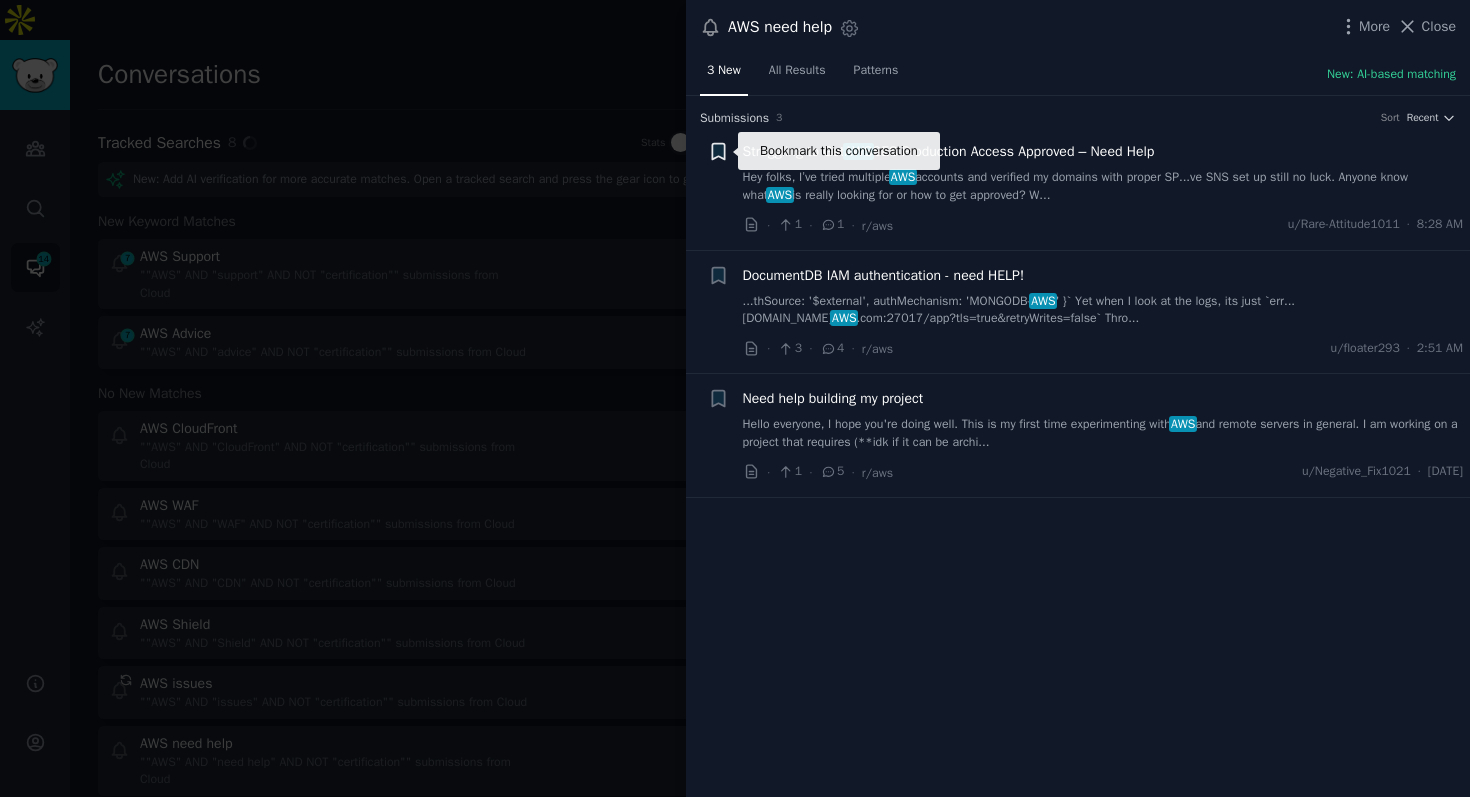 click 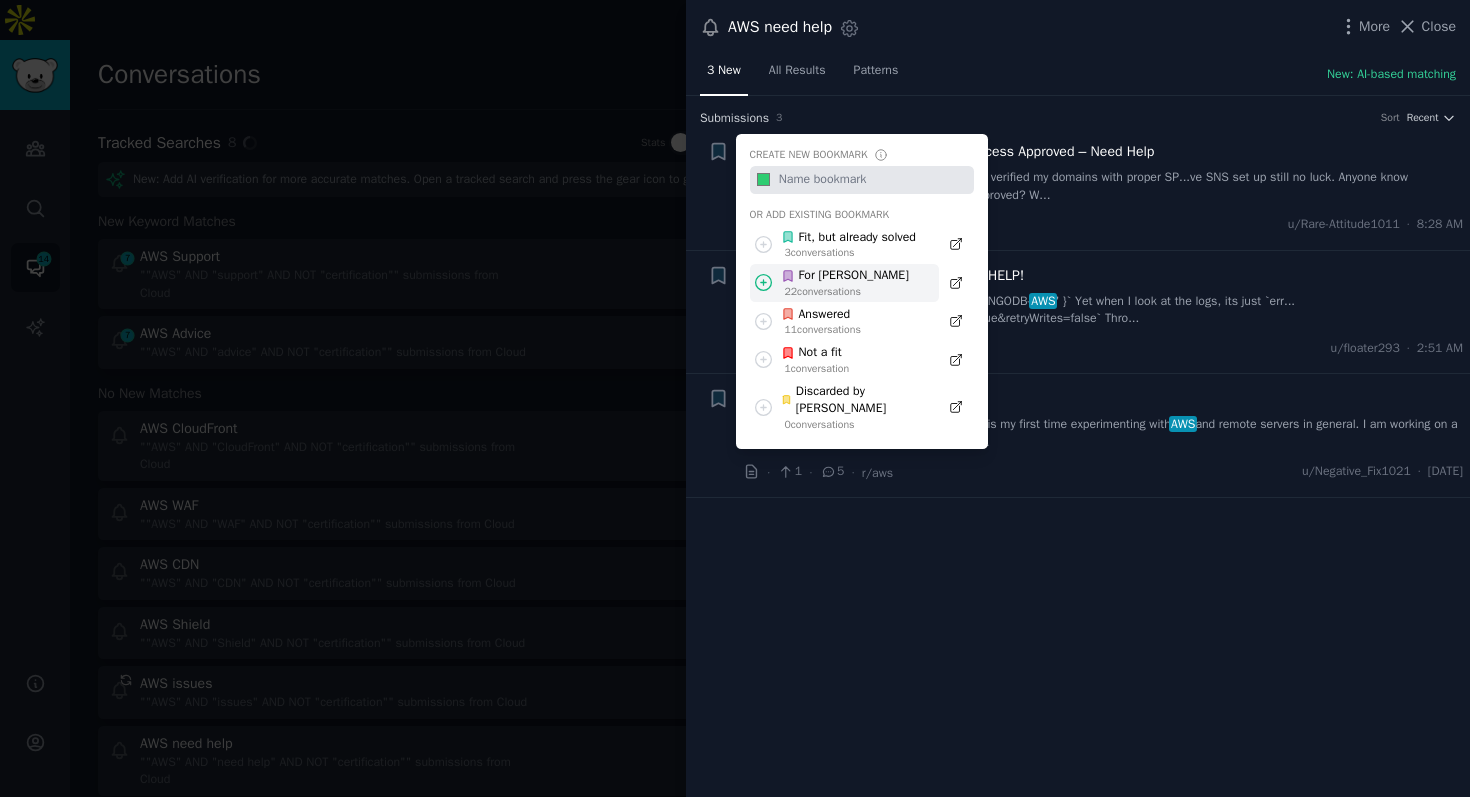 click on "For [PERSON_NAME]" at bounding box center [845, 276] 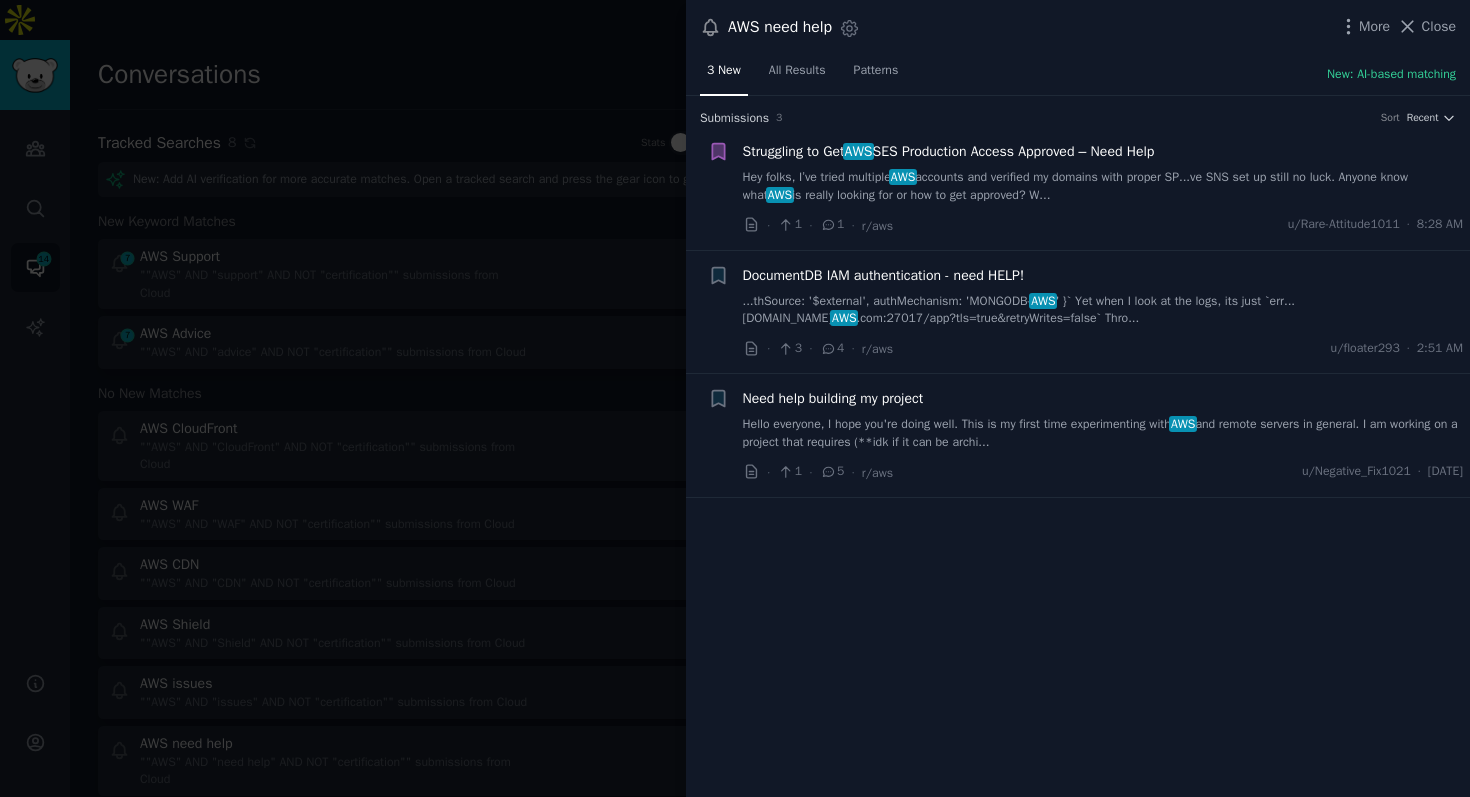 click at bounding box center (735, 398) 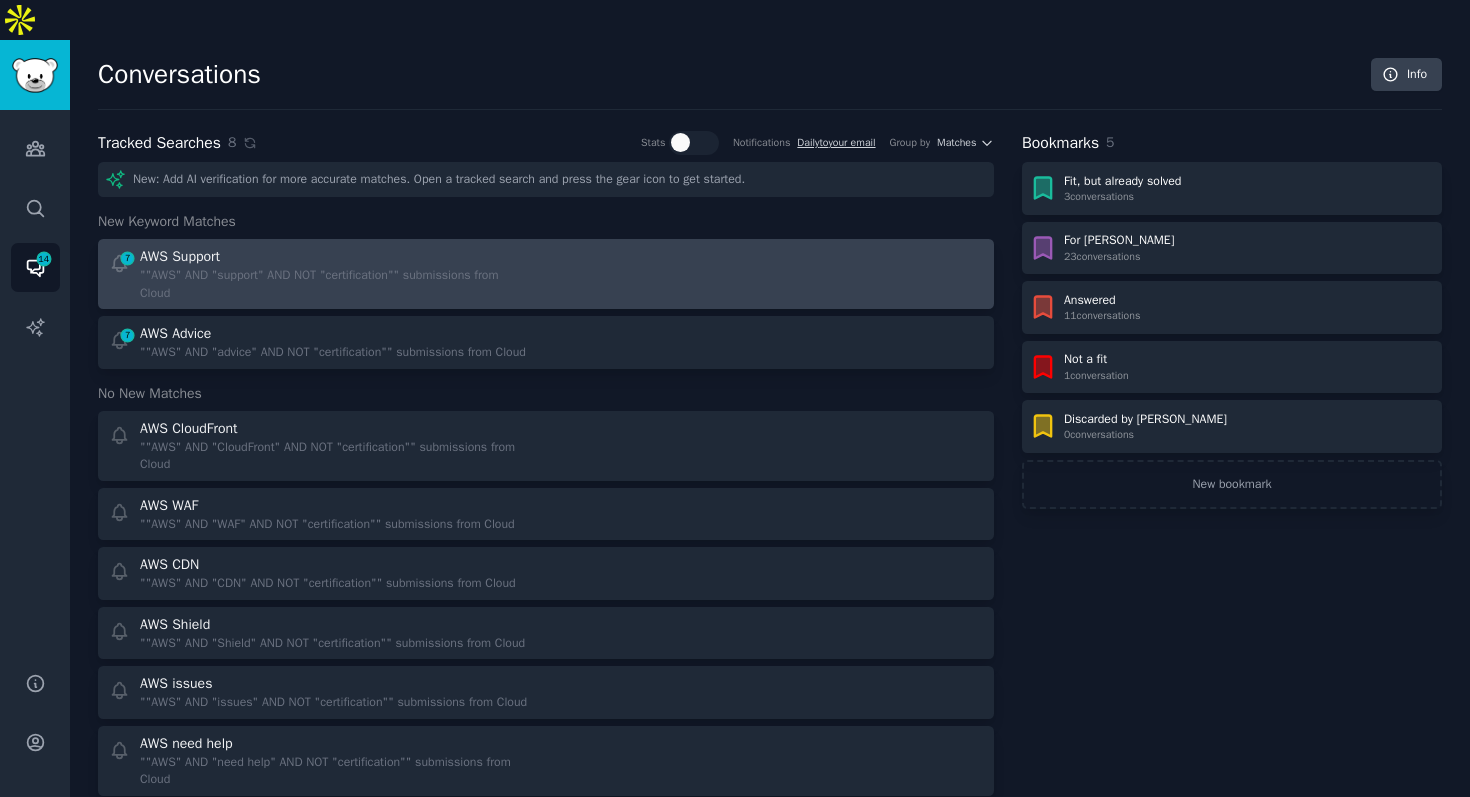 click on """AWS" AND "support" AND NOT "certification"" submissions from Cloud" at bounding box center [336, 284] 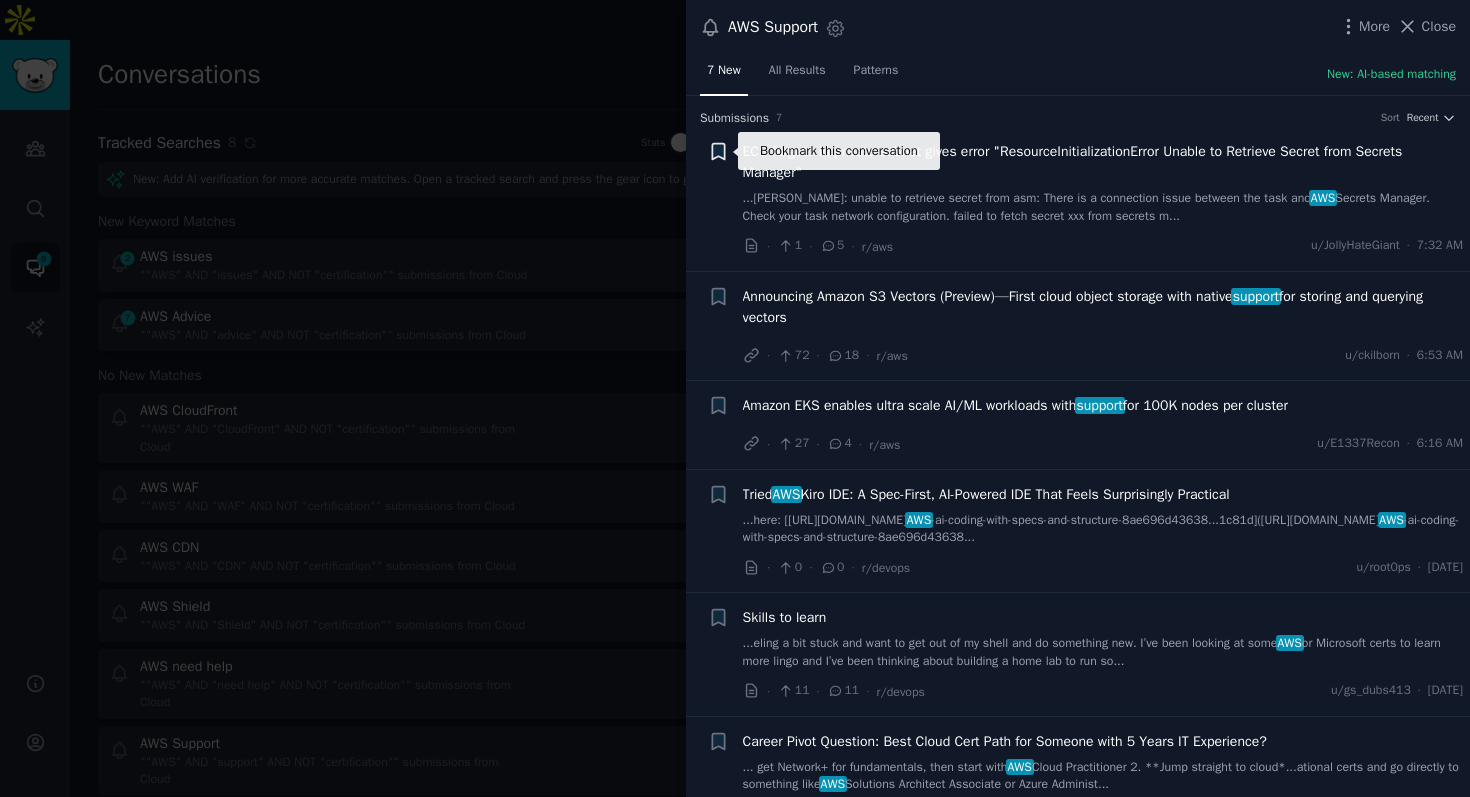 click 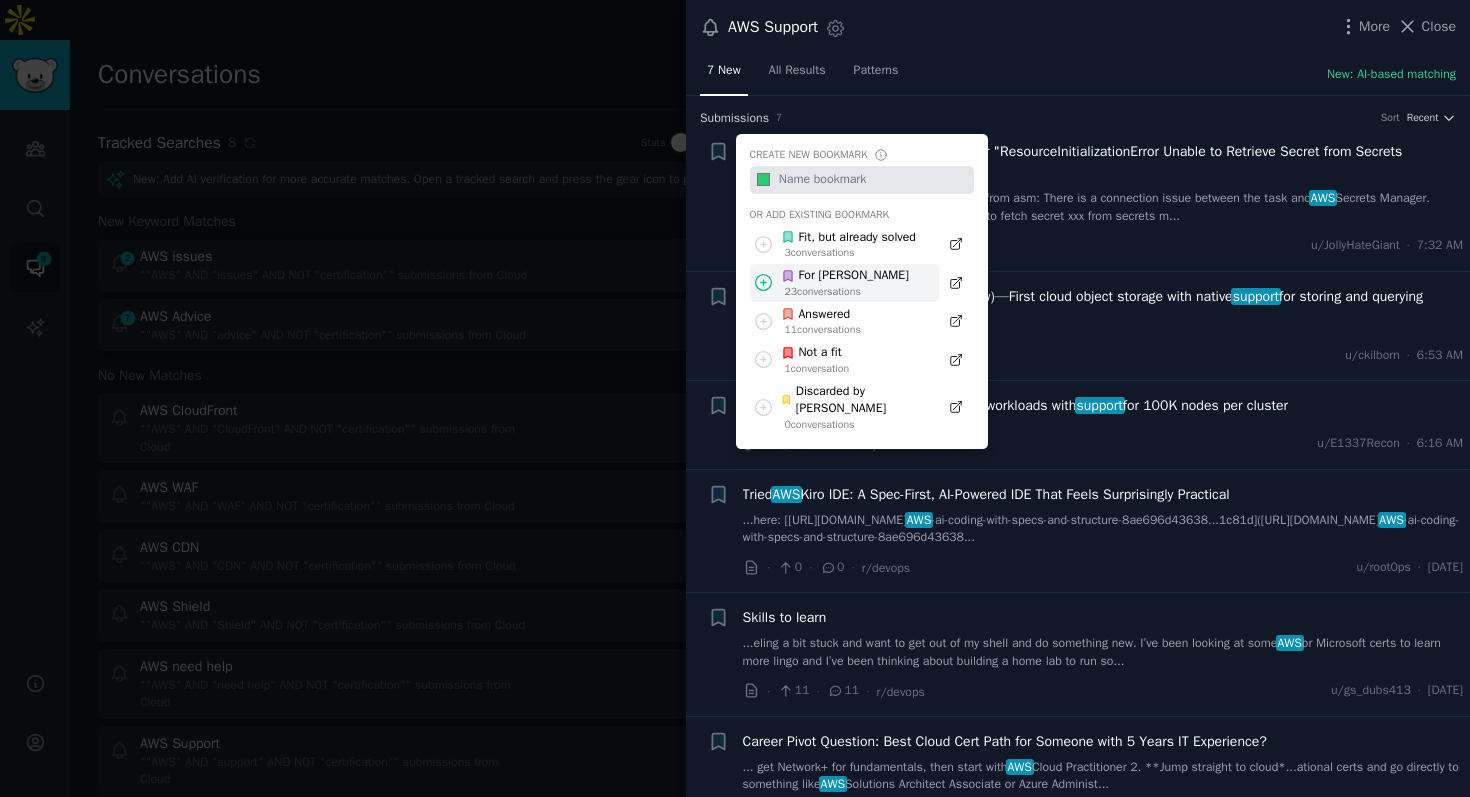click on "For [PERSON_NAME]" at bounding box center (845, 276) 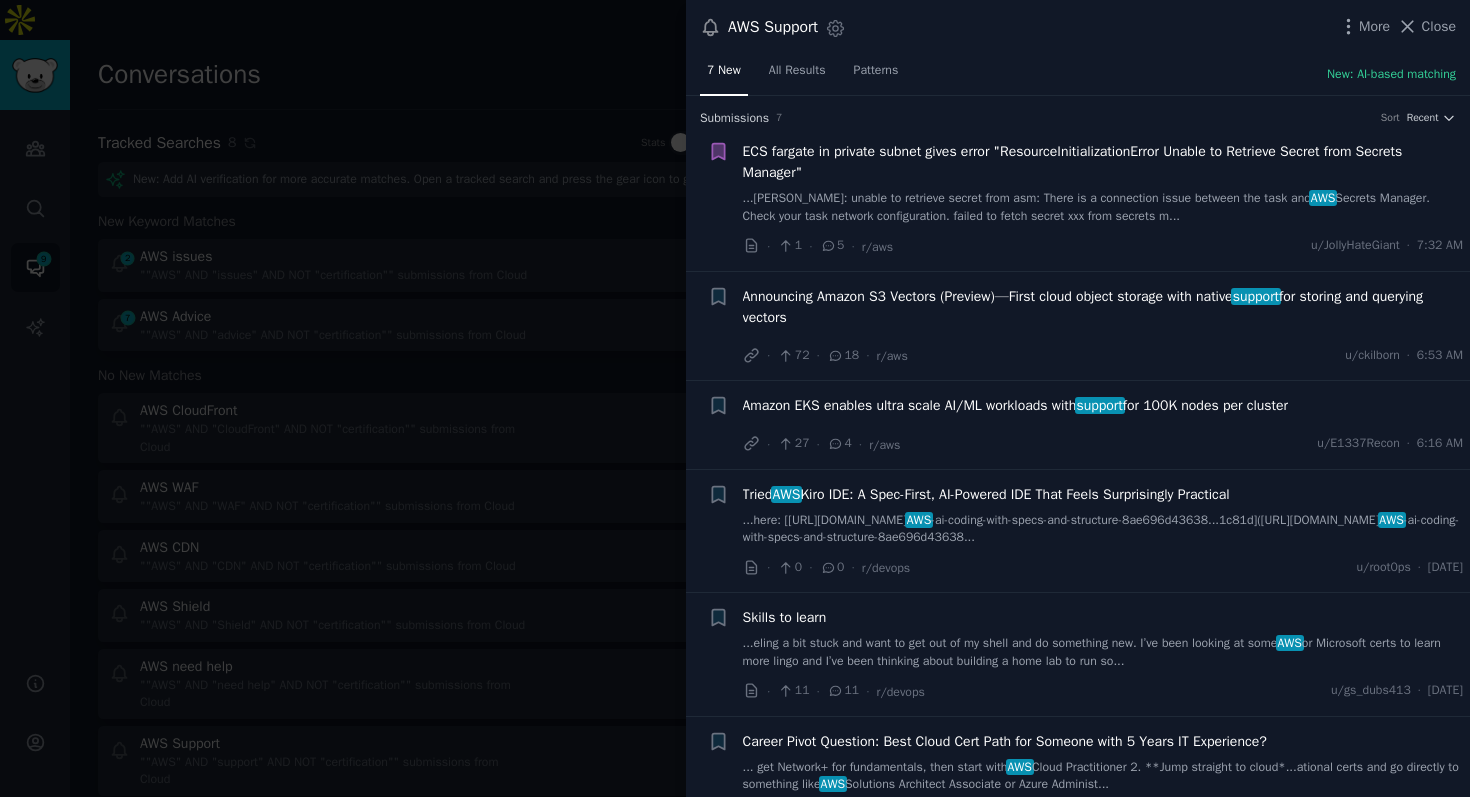 click on "Announcing Amazon S3 Vectors (Preview)—First cloud object storage with native  support  for storing and querying vectors" at bounding box center [1103, 307] 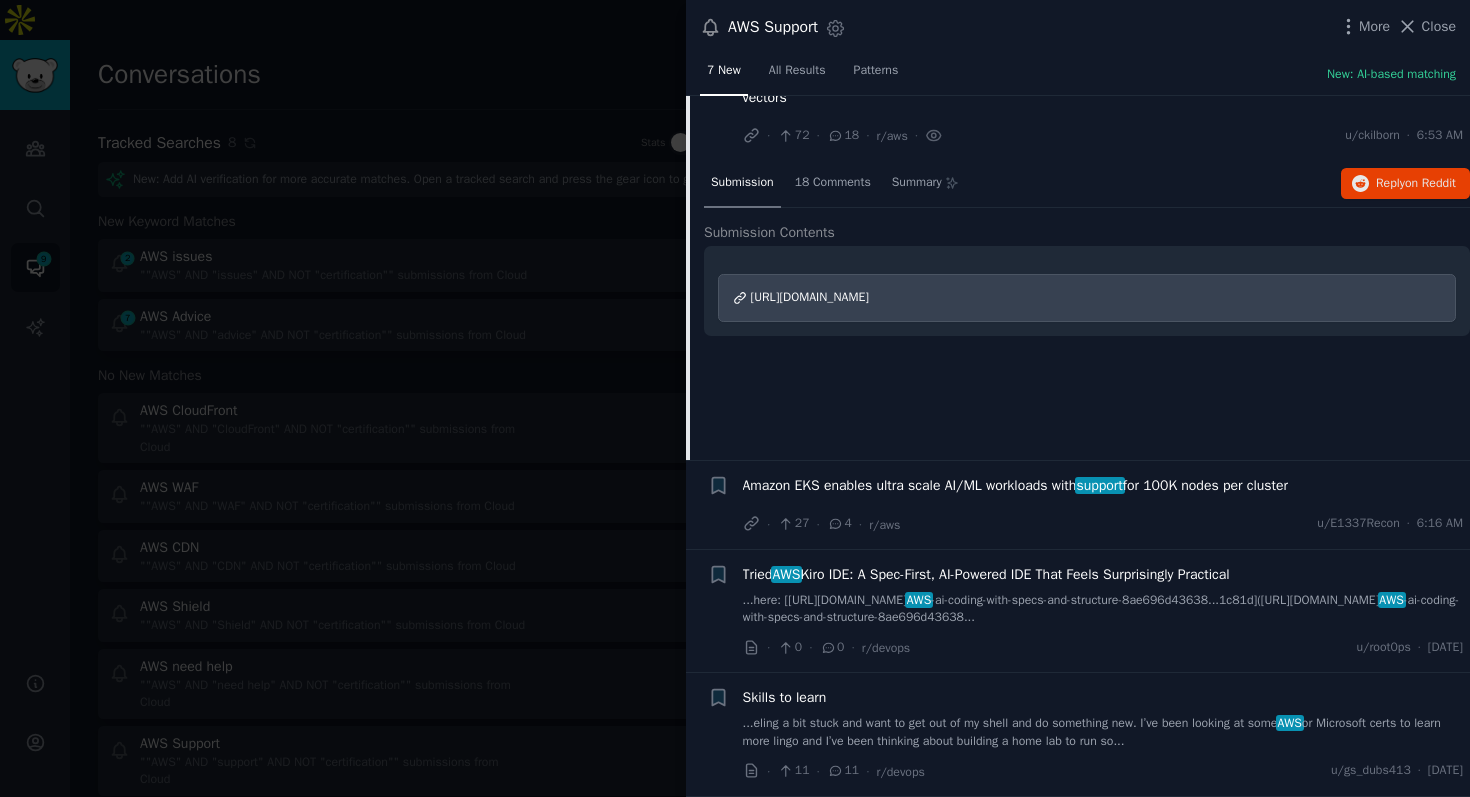 scroll, scrollTop: 224, scrollLeft: 0, axis: vertical 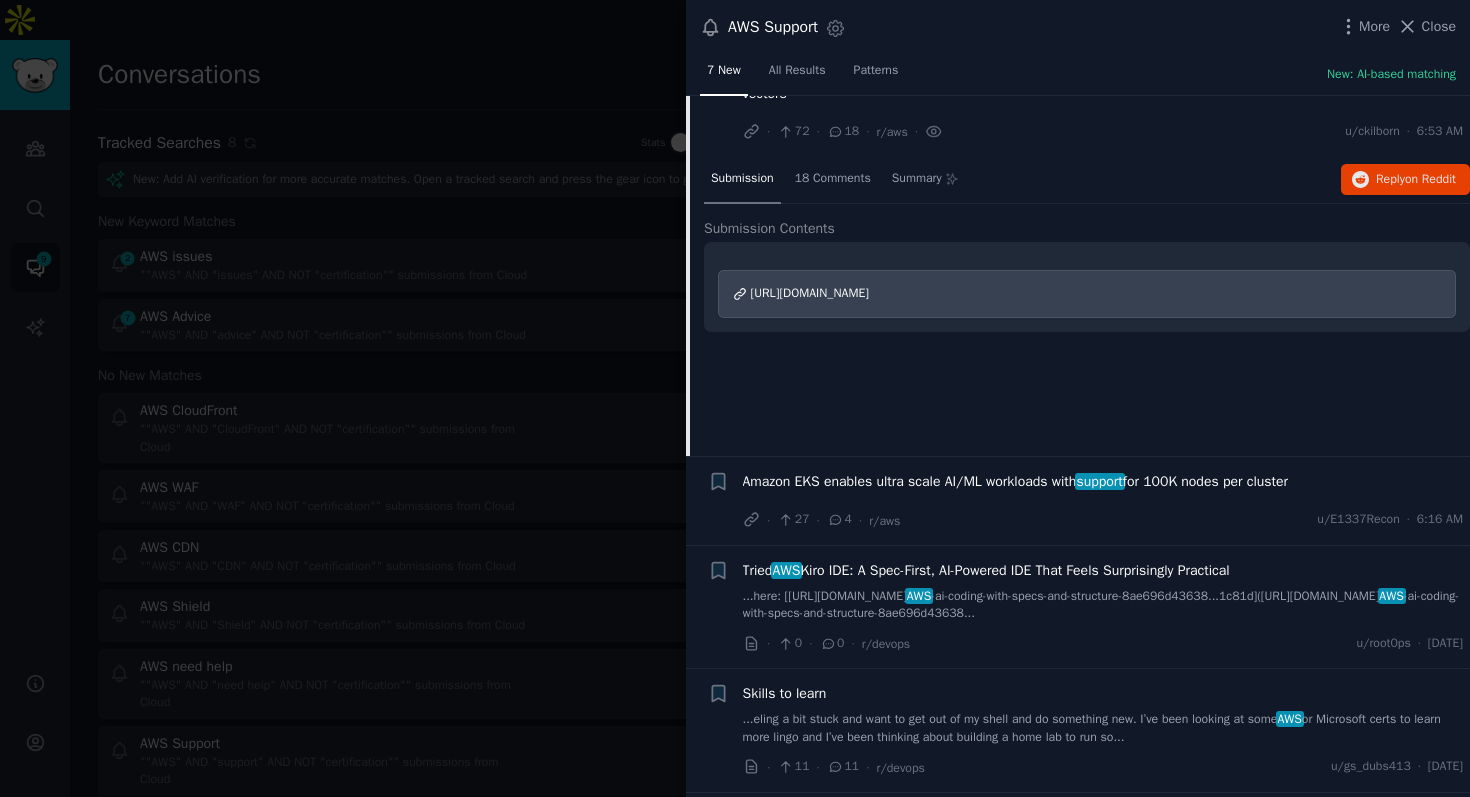 click on "Amazon EKS enables ultra scale AI/ML workloads with  support  for 100K nodes per cluster" at bounding box center [1016, 481] 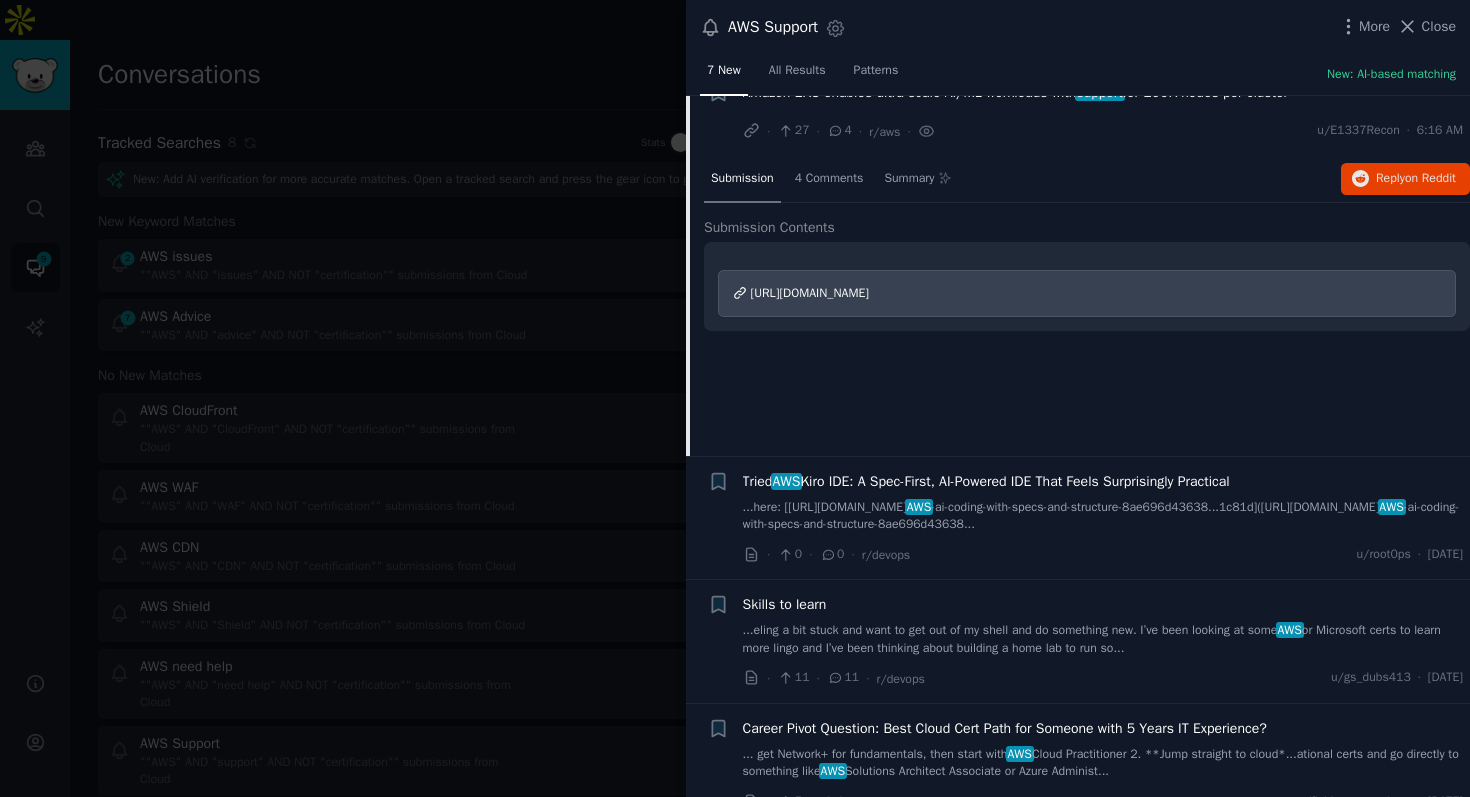scroll, scrollTop: 351, scrollLeft: 0, axis: vertical 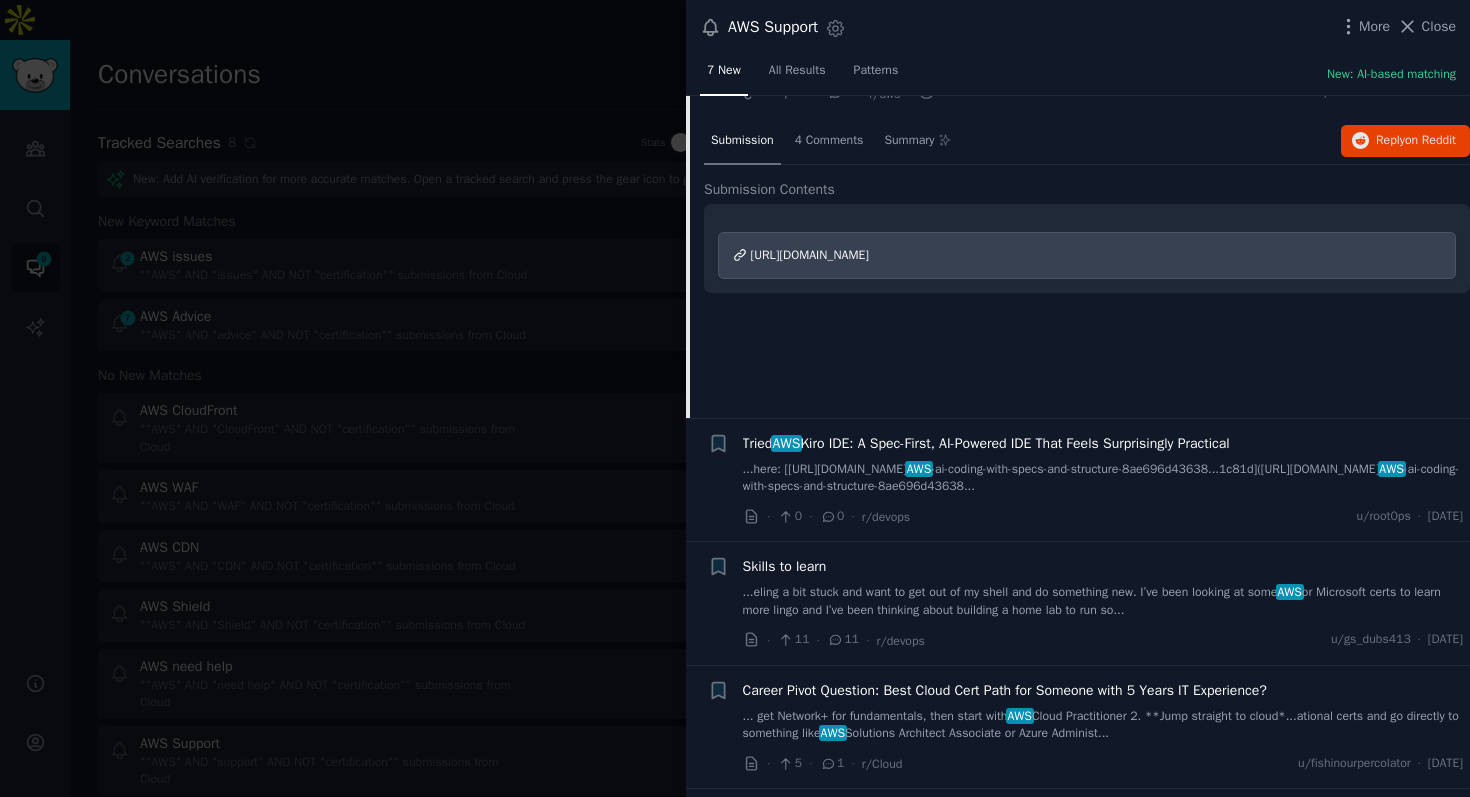 click on "Tried  AWS  Kiro IDE: A Spec-First, AI-Powered IDE That Feels Surprisingly Practical ...here: [[URL][DOMAIN_NAME] AWS -ai-coding-with-specs-and-structure-8ae696d43638...1c81d]([URL][DOMAIN_NAME] AWS -ai-coding-with-specs-and-structure-8ae696d43638..." at bounding box center [1103, 464] 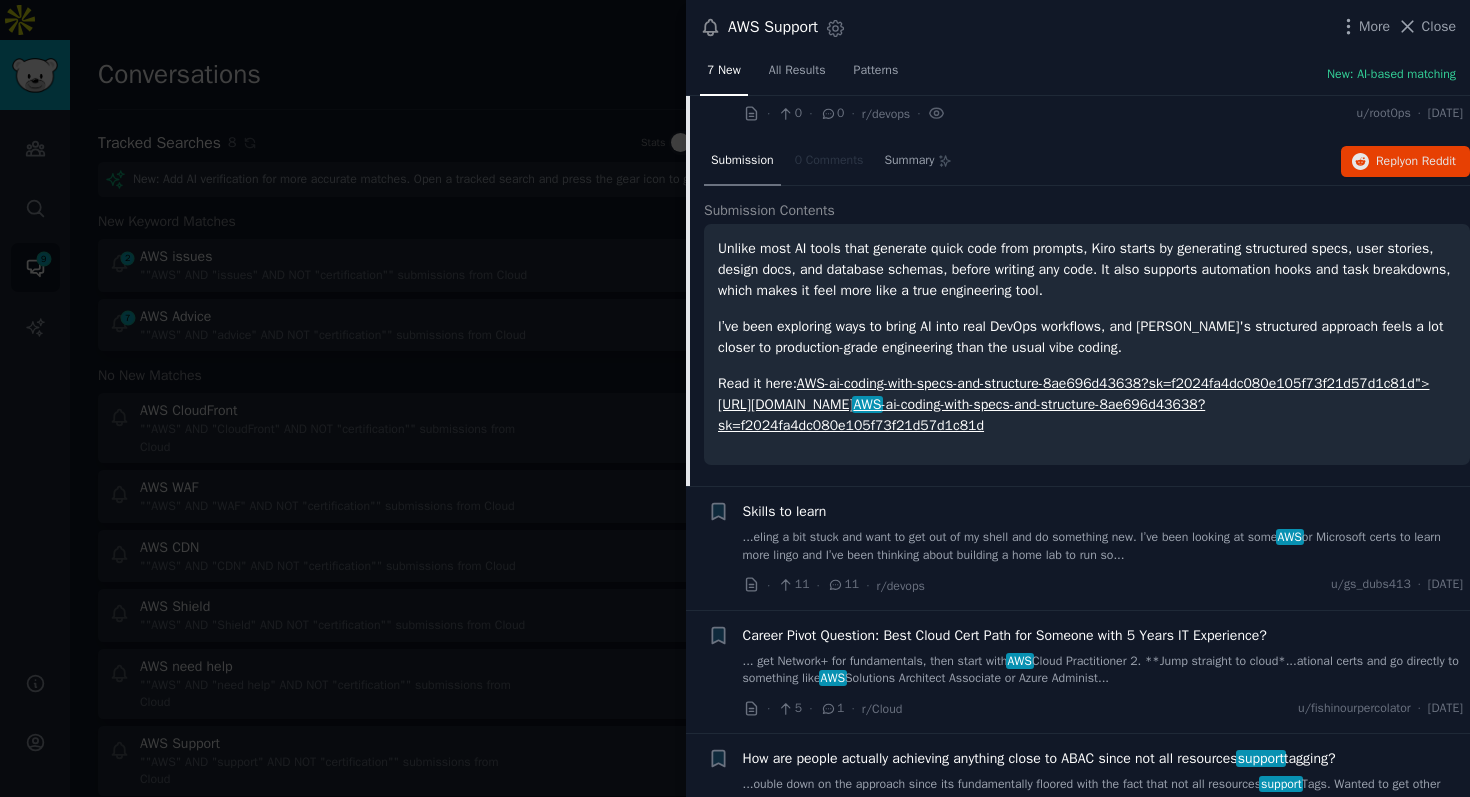 scroll, scrollTop: 456, scrollLeft: 0, axis: vertical 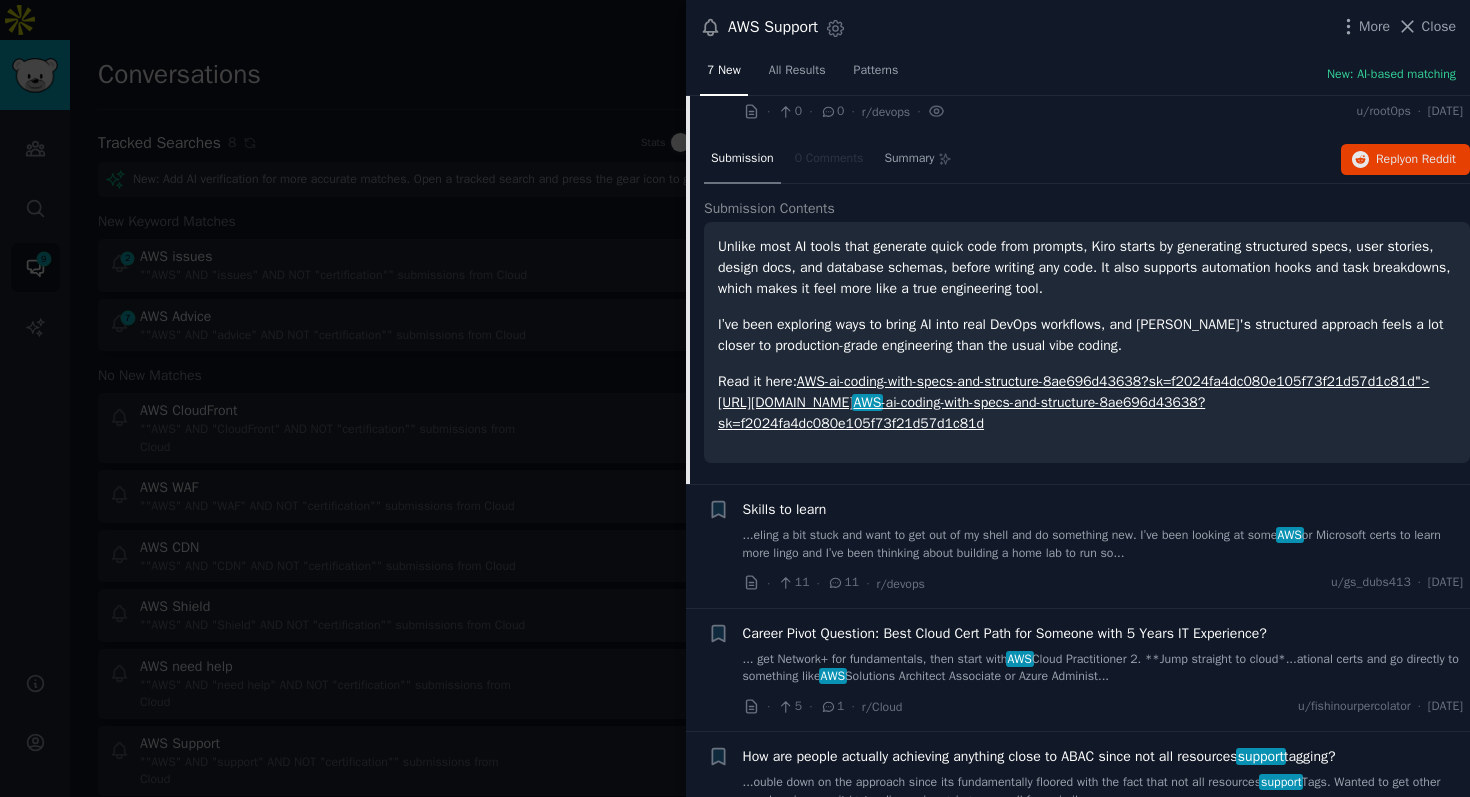 click on "Skills to learn" at bounding box center [1103, 509] 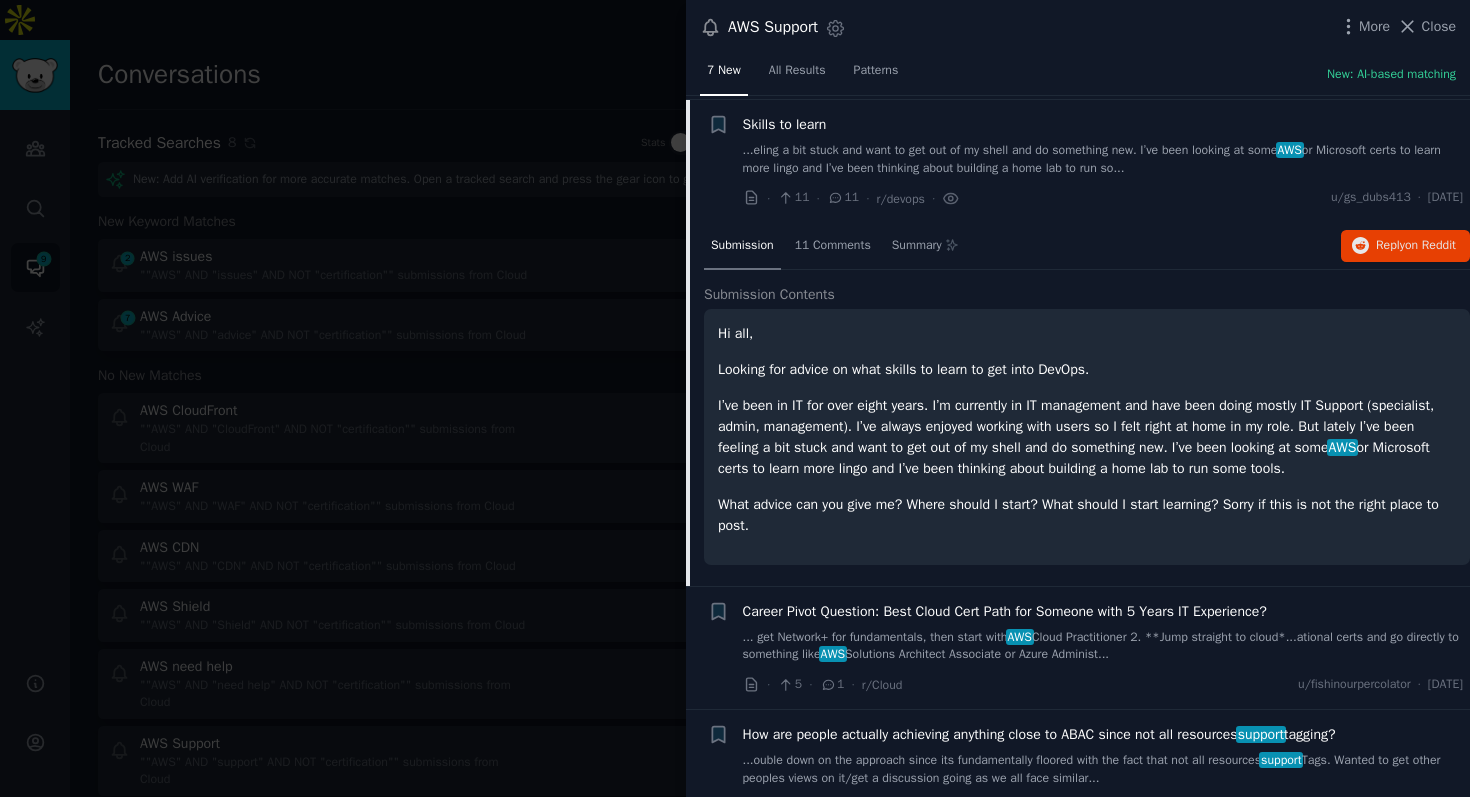 scroll, scrollTop: 497, scrollLeft: 0, axis: vertical 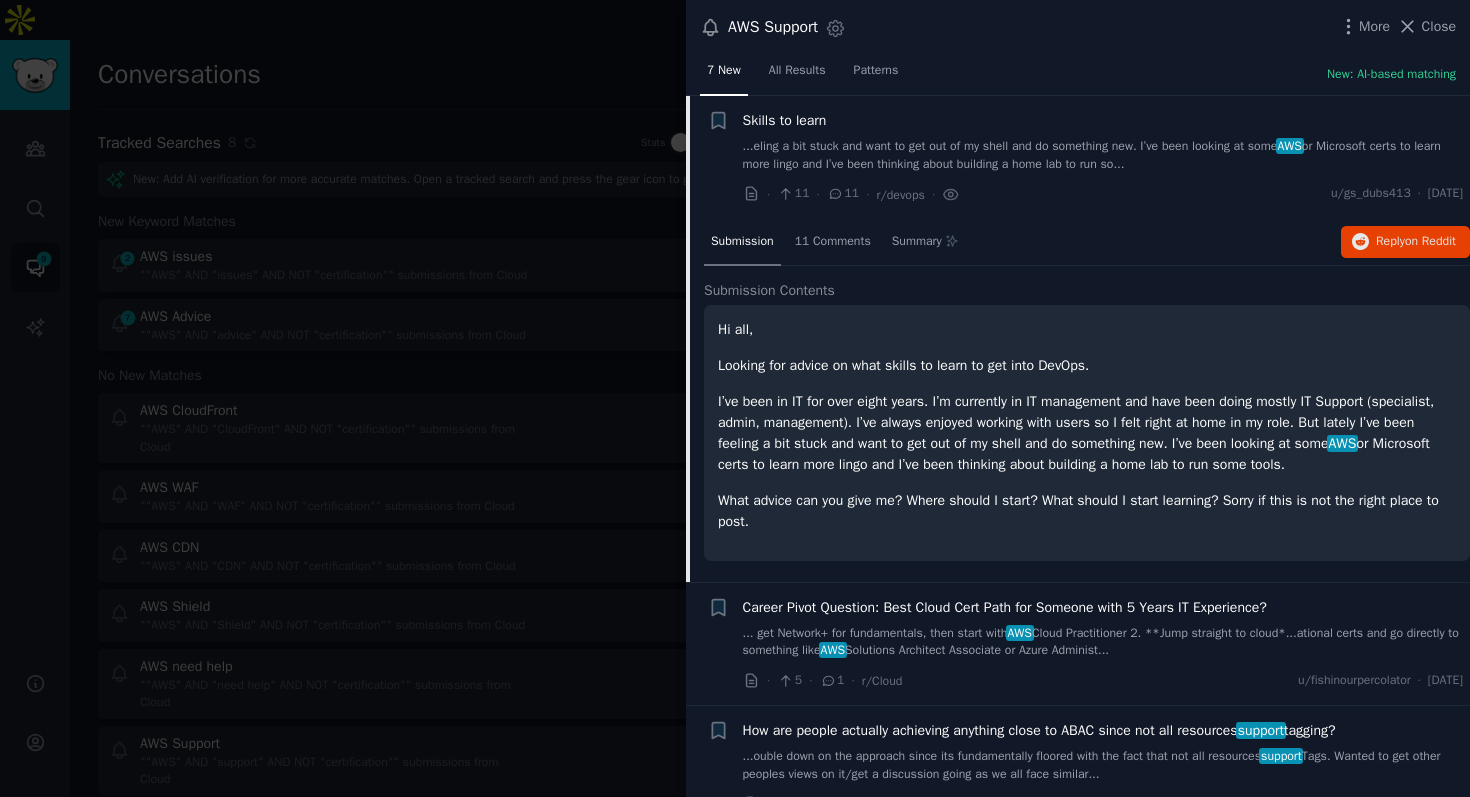 click at bounding box center [735, 398] 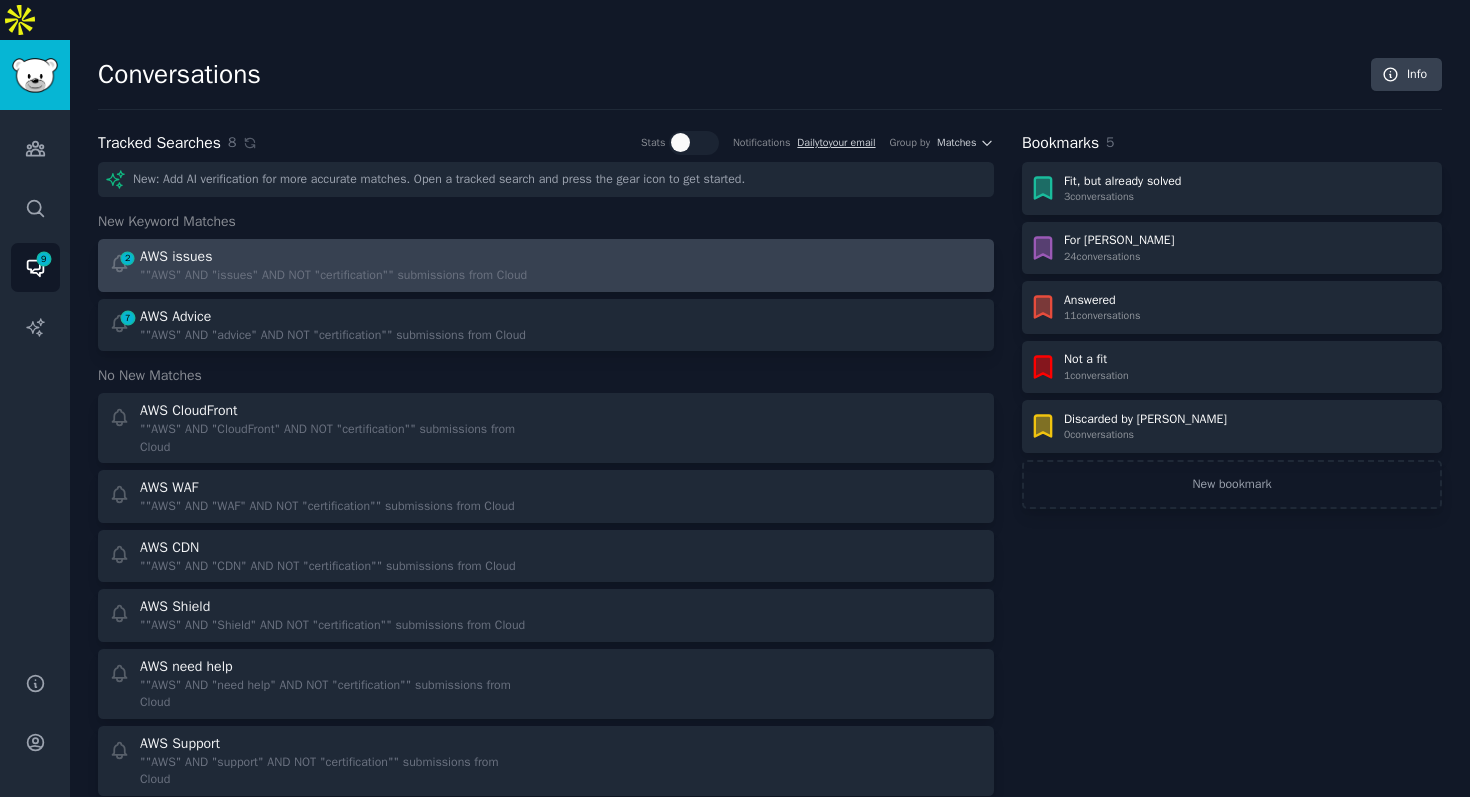 click on """AWS" AND "issues" AND NOT "certification"" submissions from Cloud" at bounding box center (333, 276) 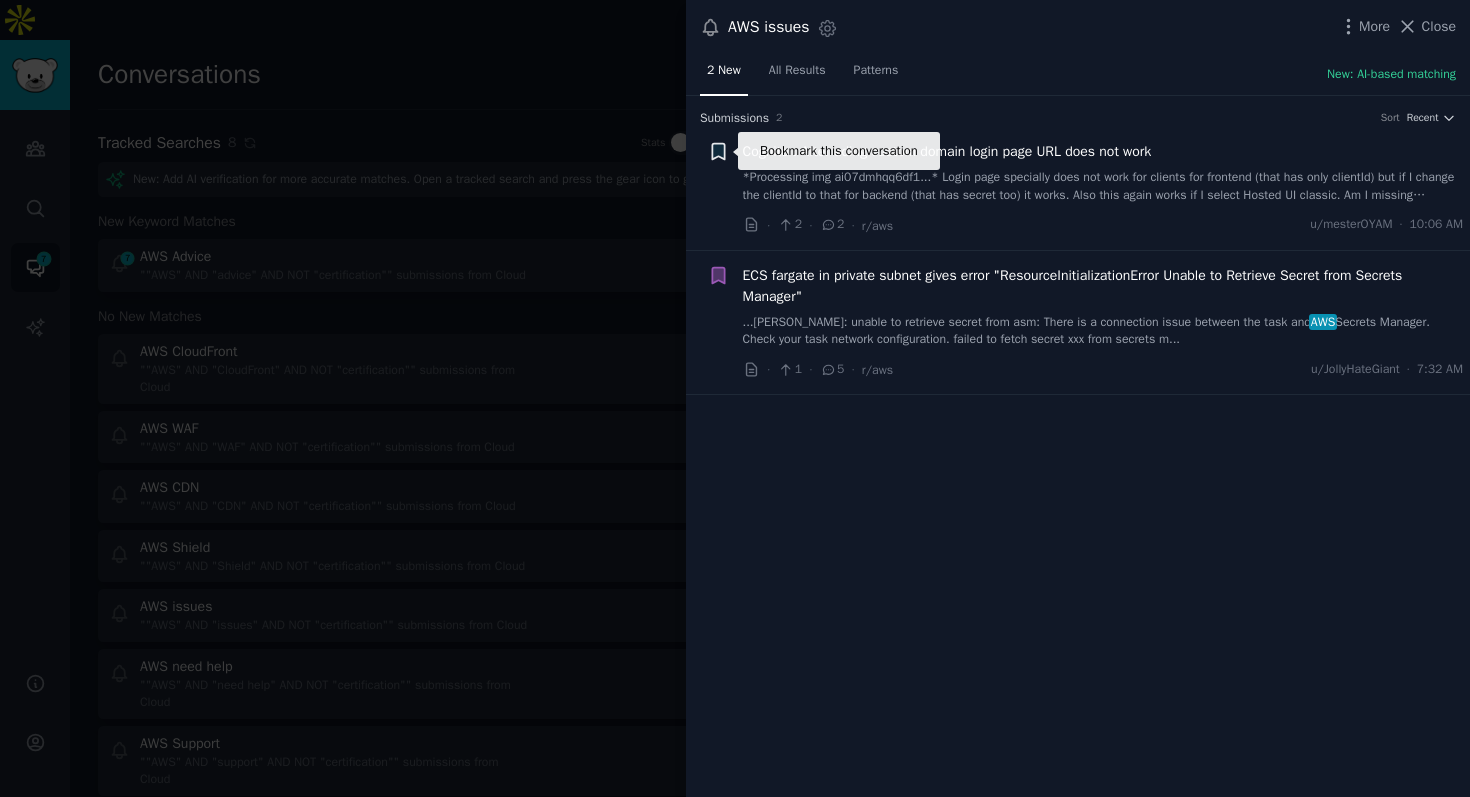 click 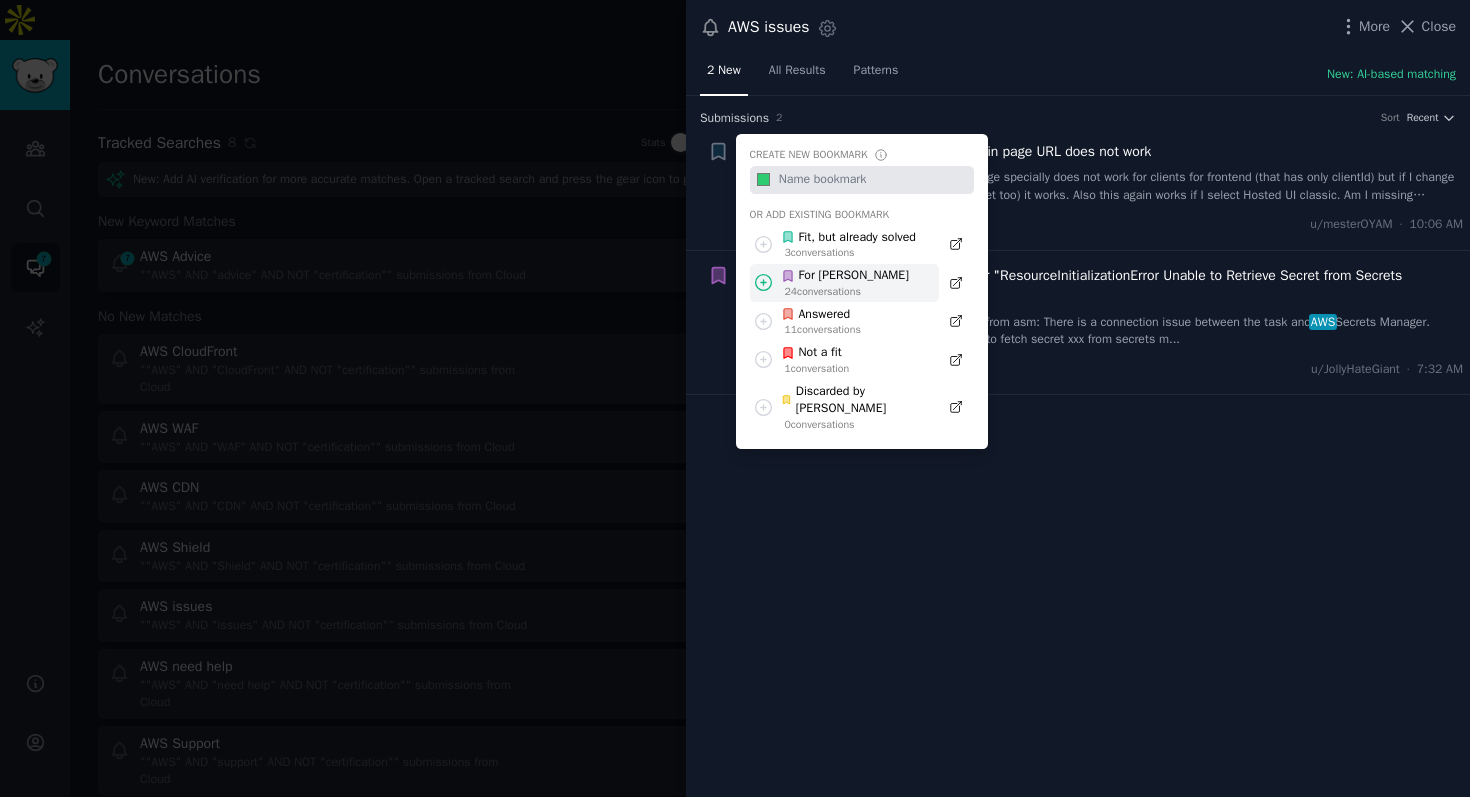 click on "For [PERSON_NAME]" at bounding box center [845, 276] 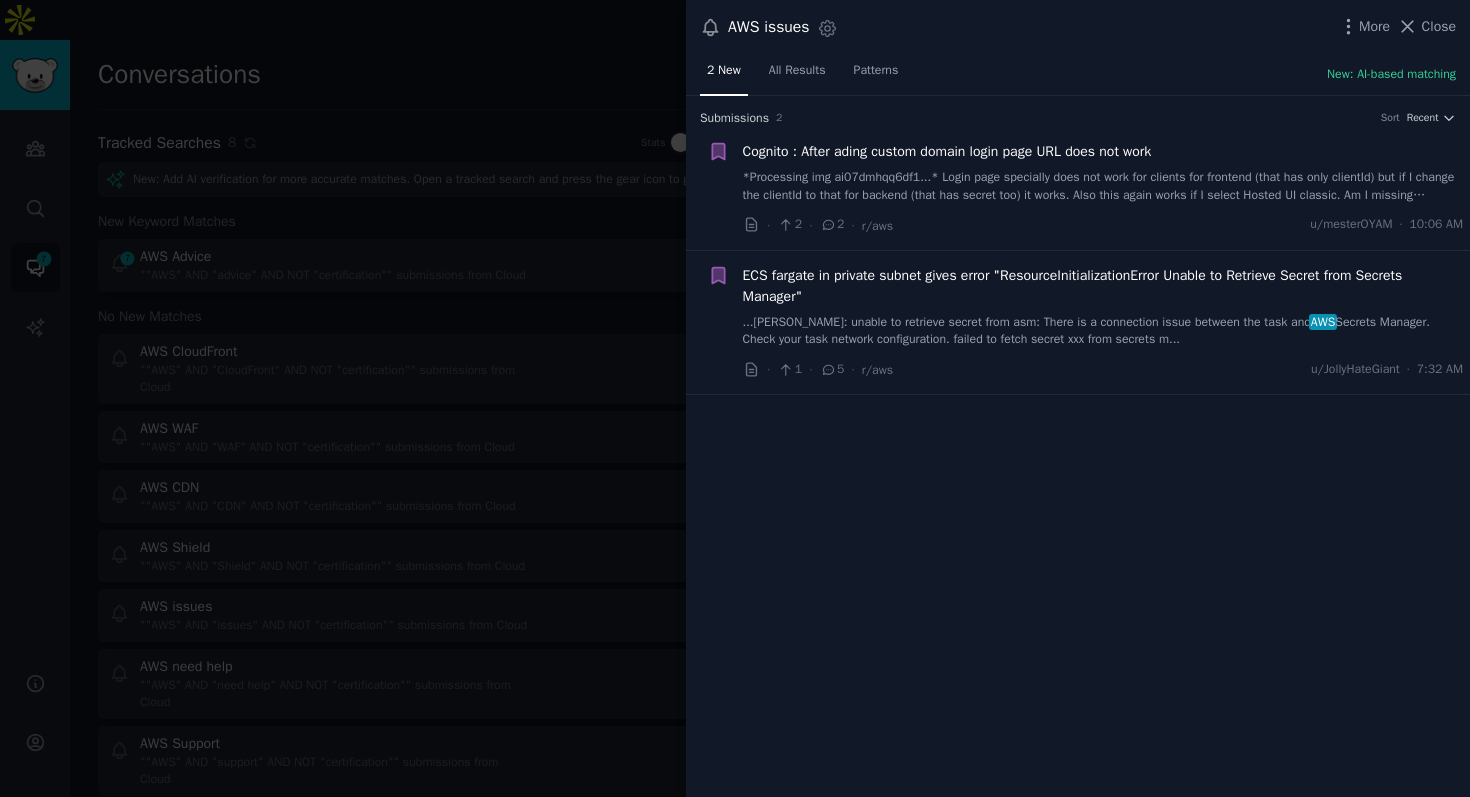 click at bounding box center [735, 398] 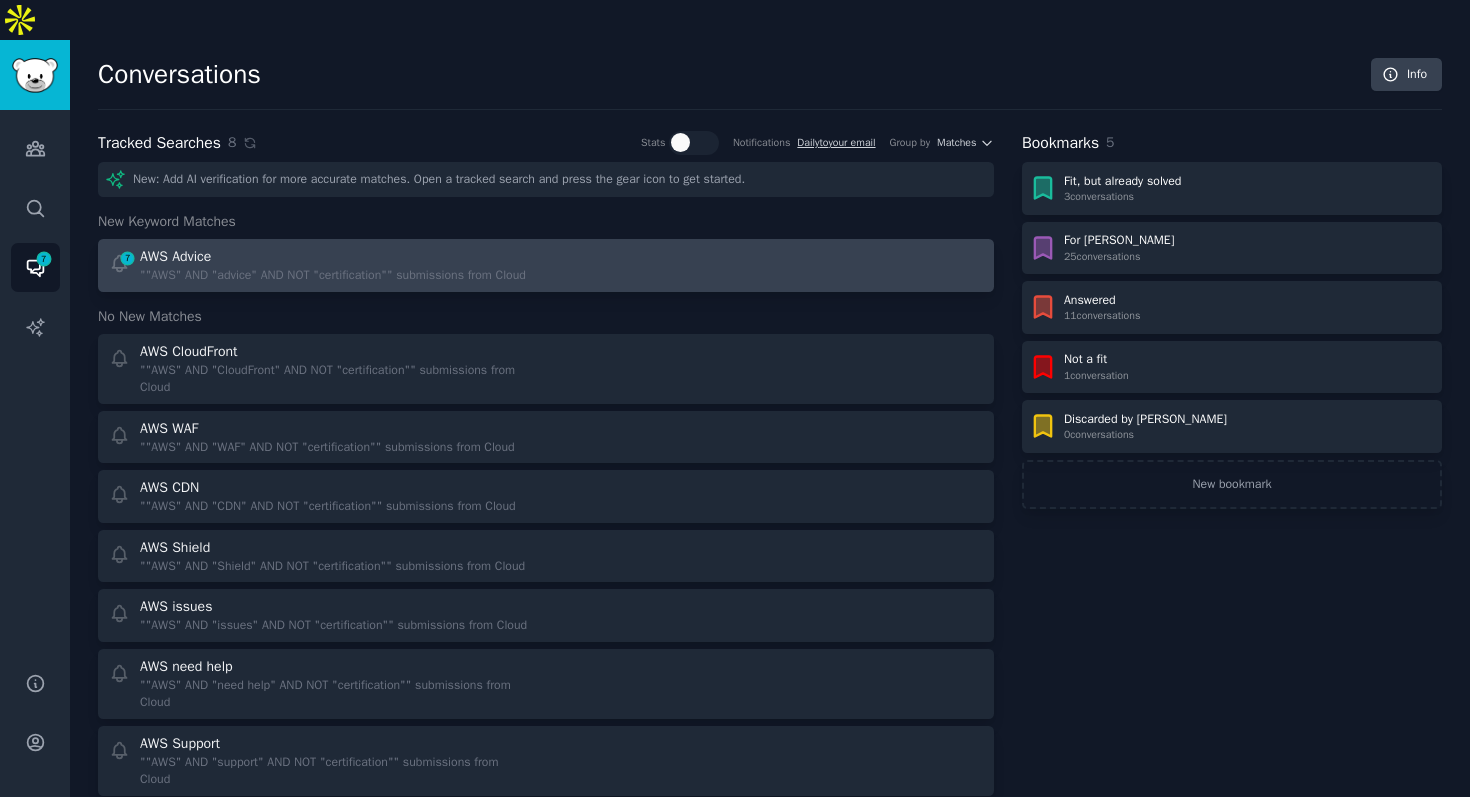 click on "AWS Advice" at bounding box center [333, 256] 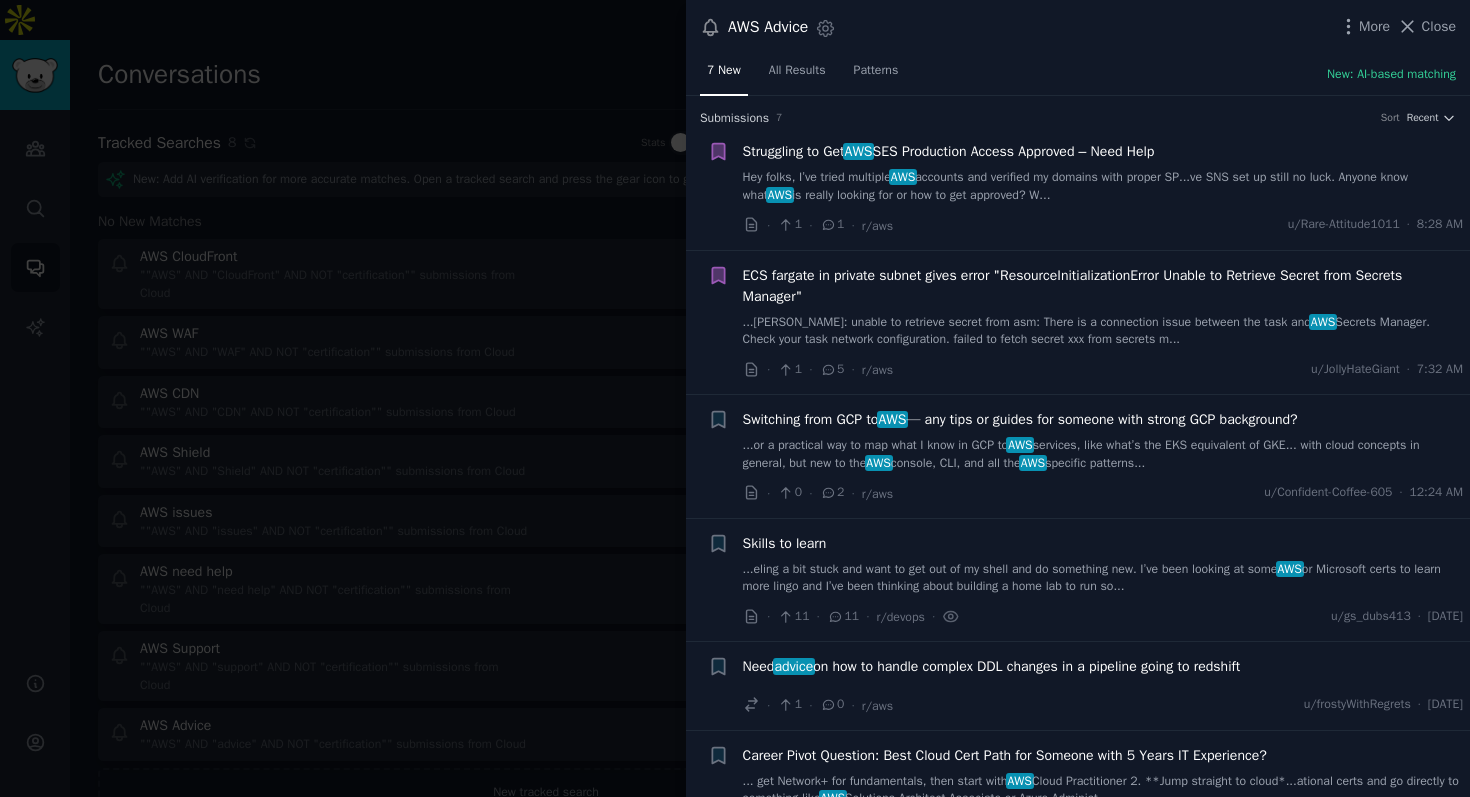click on "Hey folks,
I’ve tried multiple  AWS  accounts and verified my domains with proper SP...ve SNS set up  still no luck.
Anyone know what  AWS  is really looking for or how to get approved? W..." at bounding box center (1103, 186) 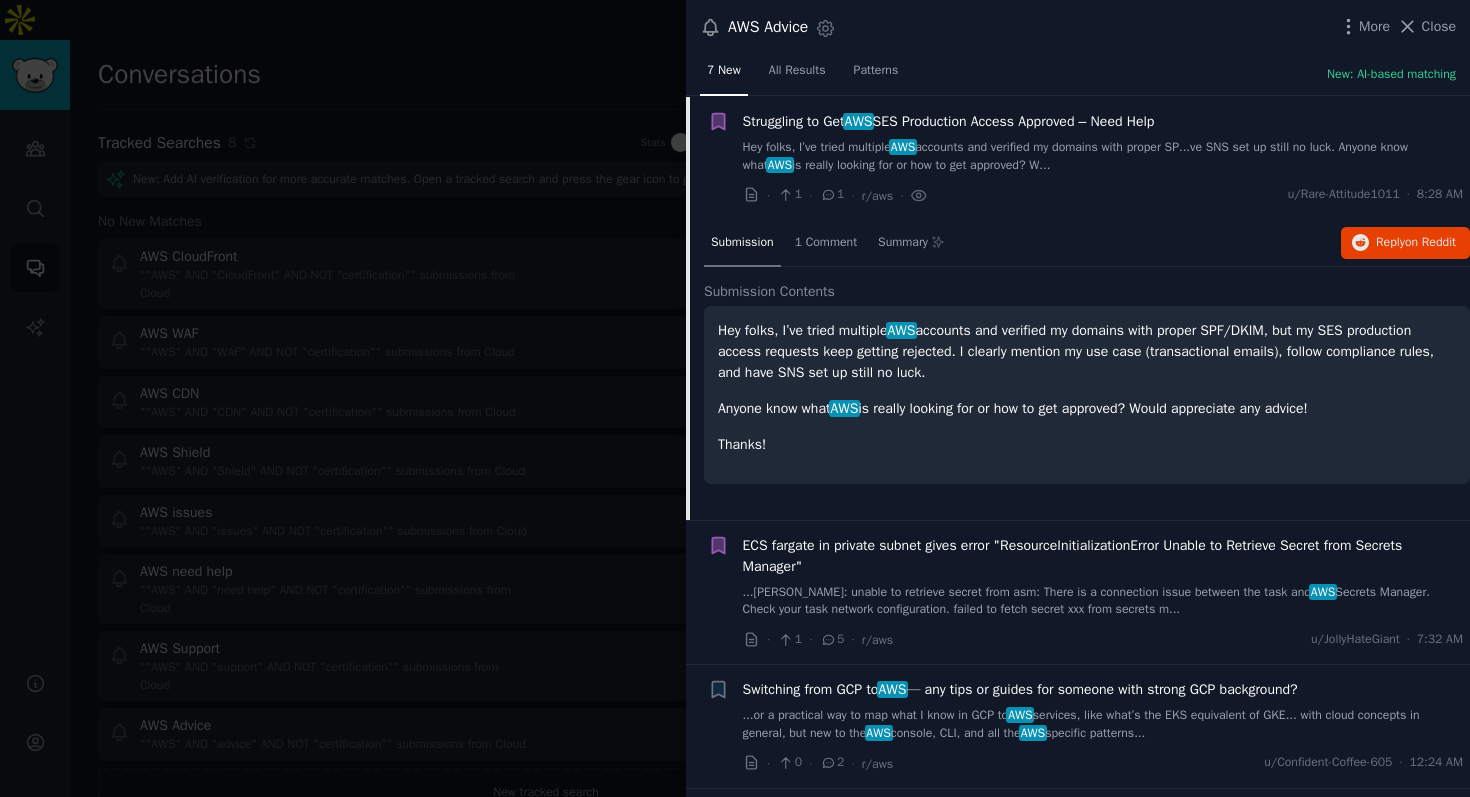 scroll, scrollTop: 31, scrollLeft: 0, axis: vertical 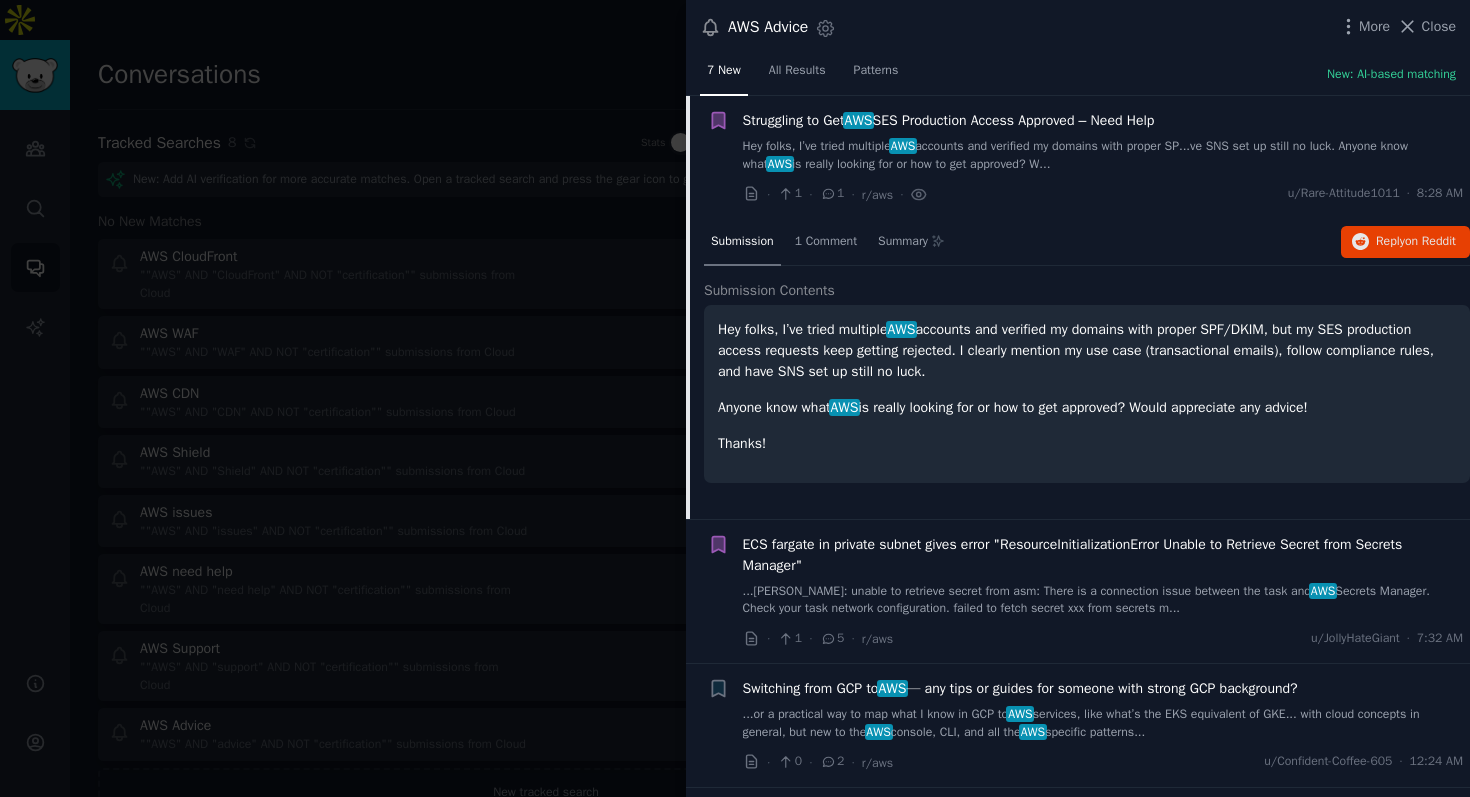 click on "ECS fargate in private subnet gives error "ResourceInitializationError Unable to Retrieve Secret from Secrets Manager"" at bounding box center (1103, 555) 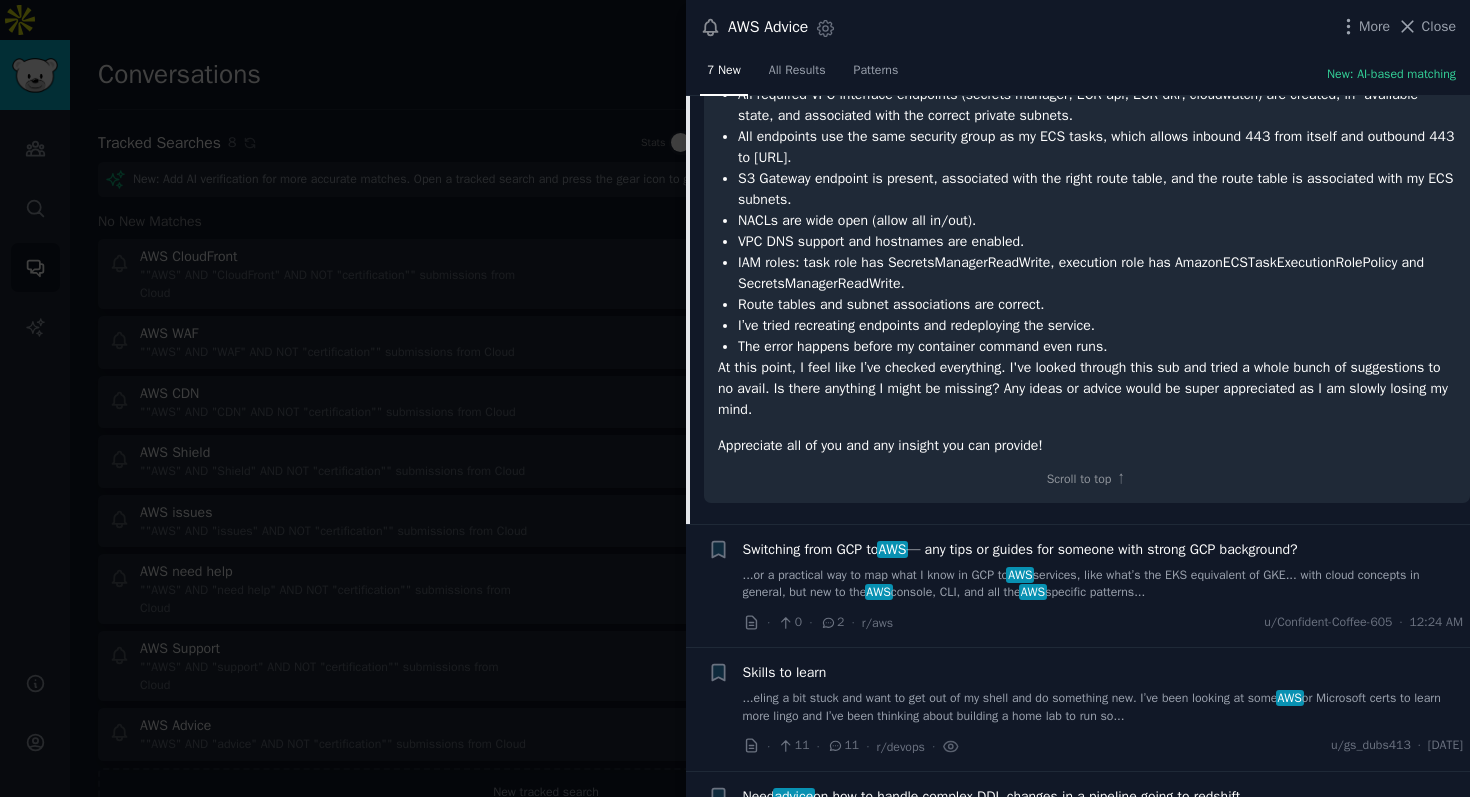 scroll, scrollTop: 661, scrollLeft: 0, axis: vertical 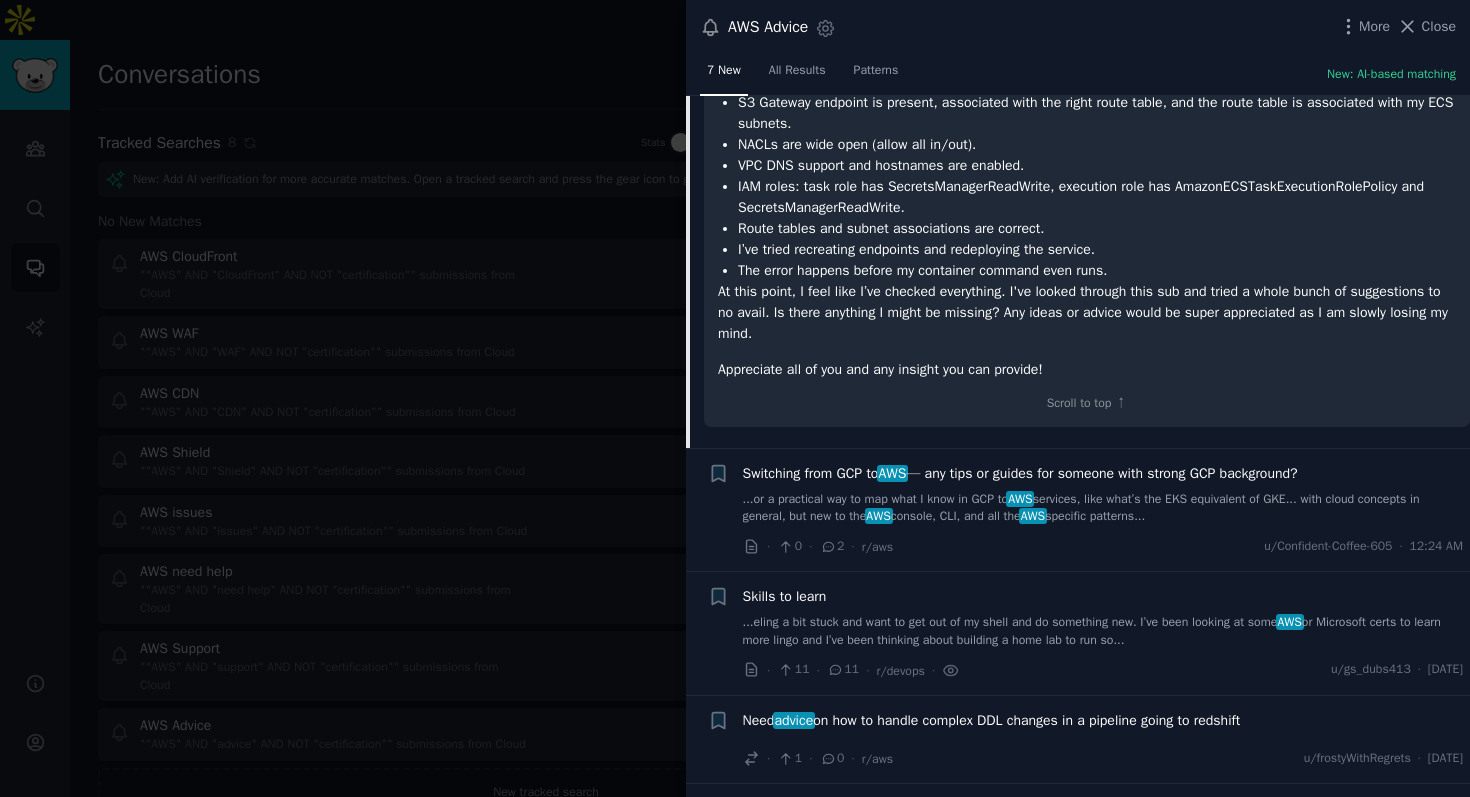click on "...or a practical way to map what I know in GCP to  AWS  services, like what’s the EKS equivalent of GKE... with cloud concepts in general, but new to the  AWS  console, CLI, and all the  AWS  specific patterns..." at bounding box center [1103, 508] 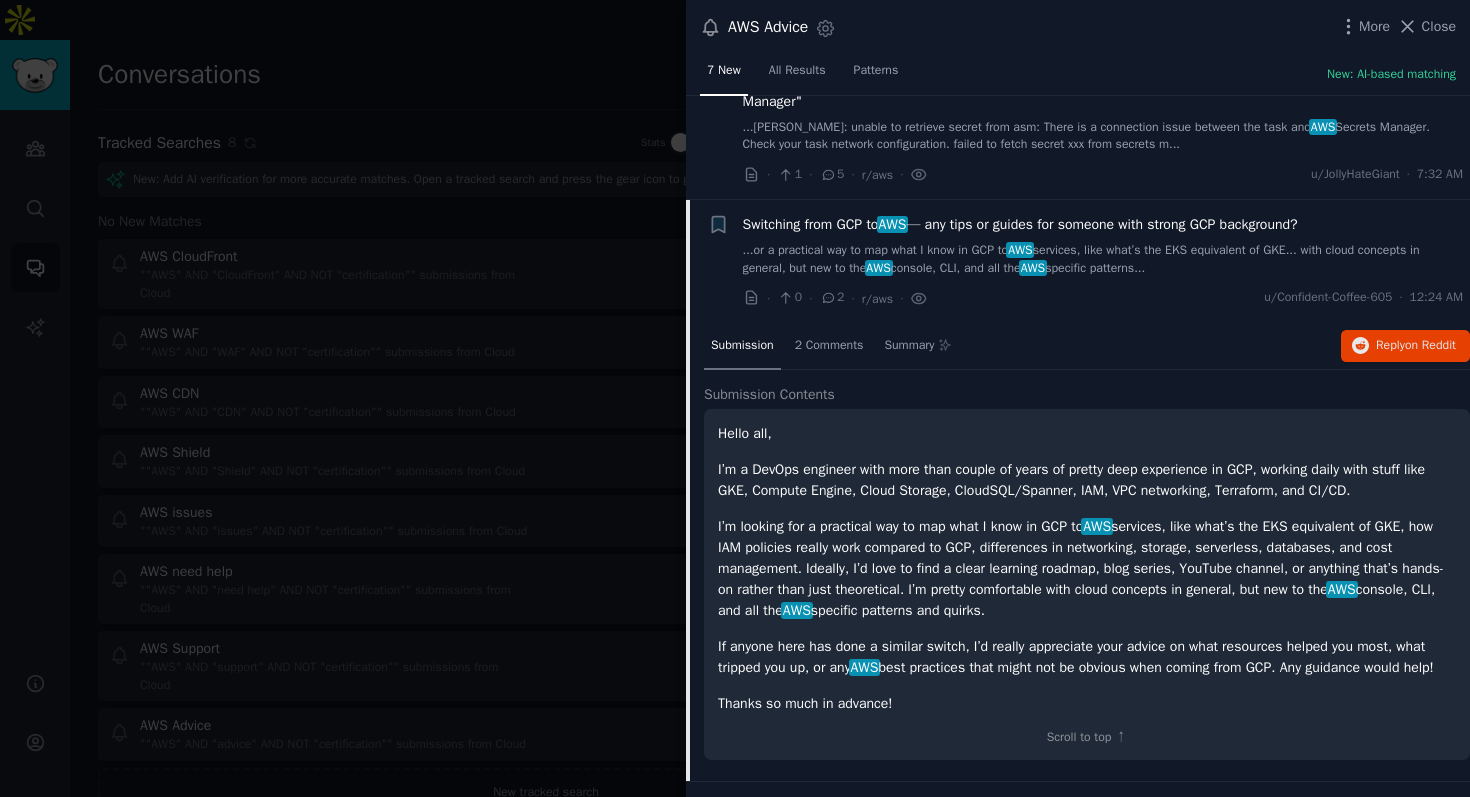 scroll, scrollTop: 193, scrollLeft: 0, axis: vertical 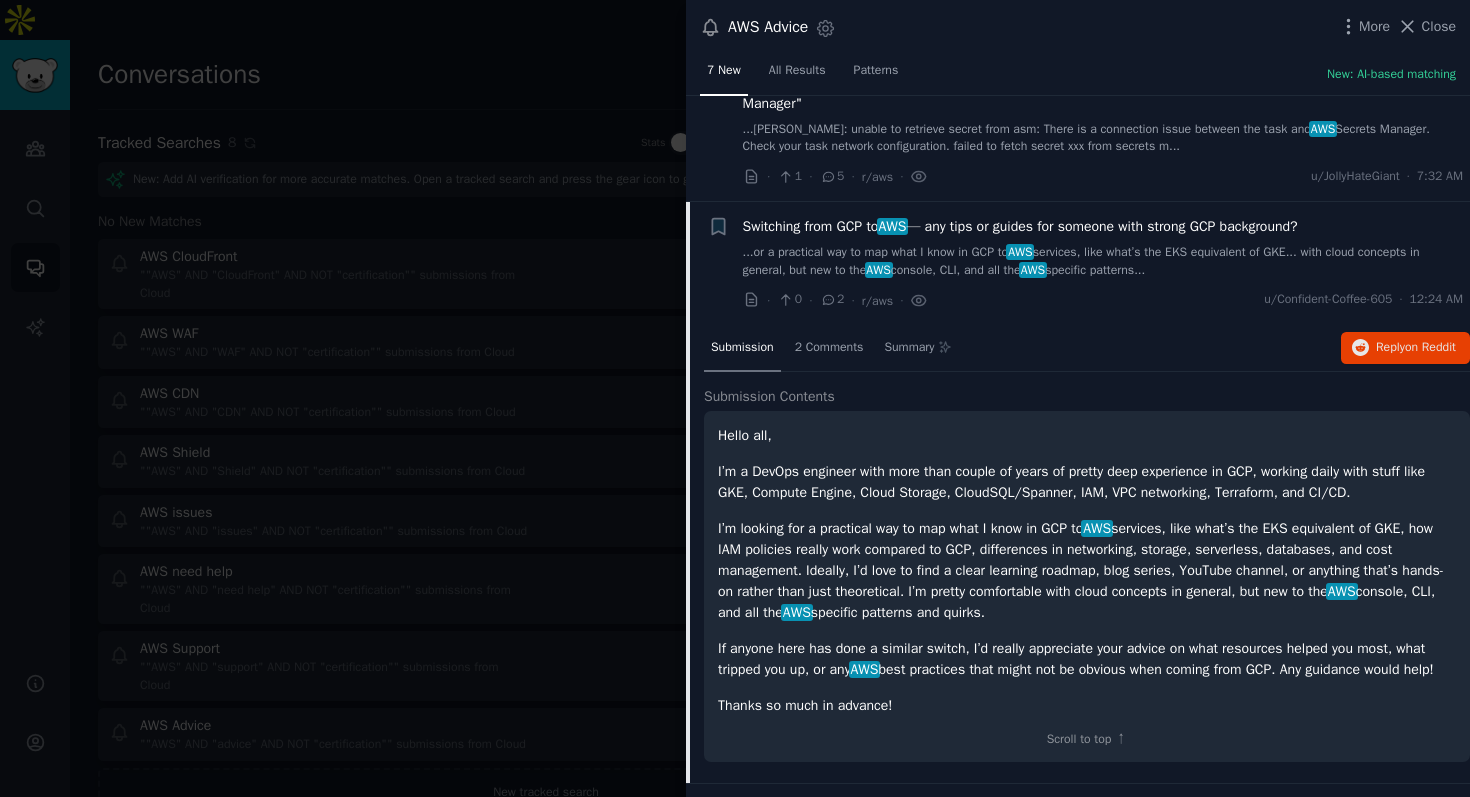 click on "Bookmark this conversation + Switching from GCP to  AWS  — any tips or guides for someone with strong GCP background? ...or a practical way to map what I know in GCP to  AWS  services, like what’s the EKS equivalent of GKE... with cloud concepts in general, but new to the  AWS  console, CLI, and all the  AWS  specific patterns... · 0 · 2 · r/aws · u/Confident-Coffee-605 · 12:24 AM" at bounding box center (1078, 263) 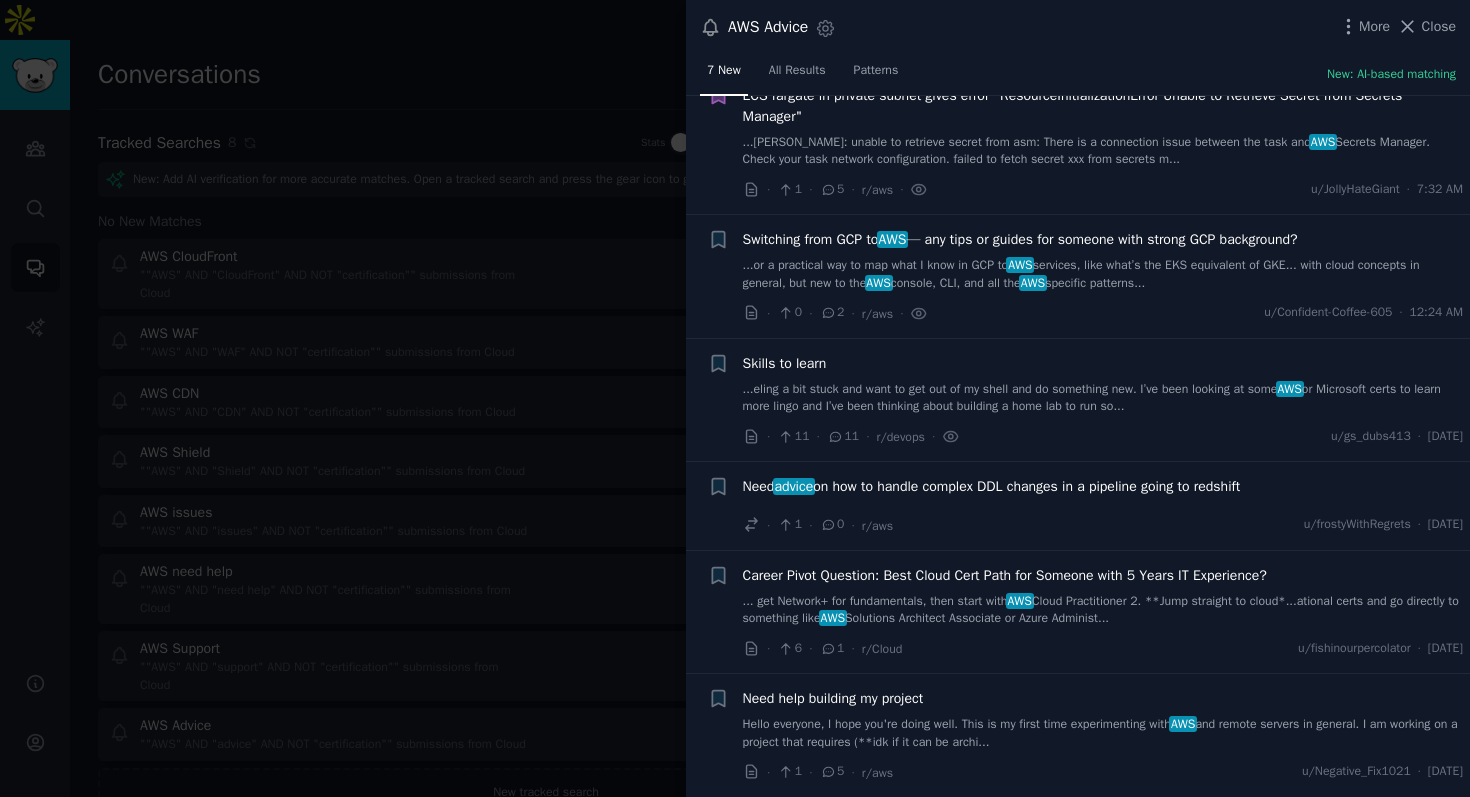 click on "Skills to learn" at bounding box center (1103, 363) 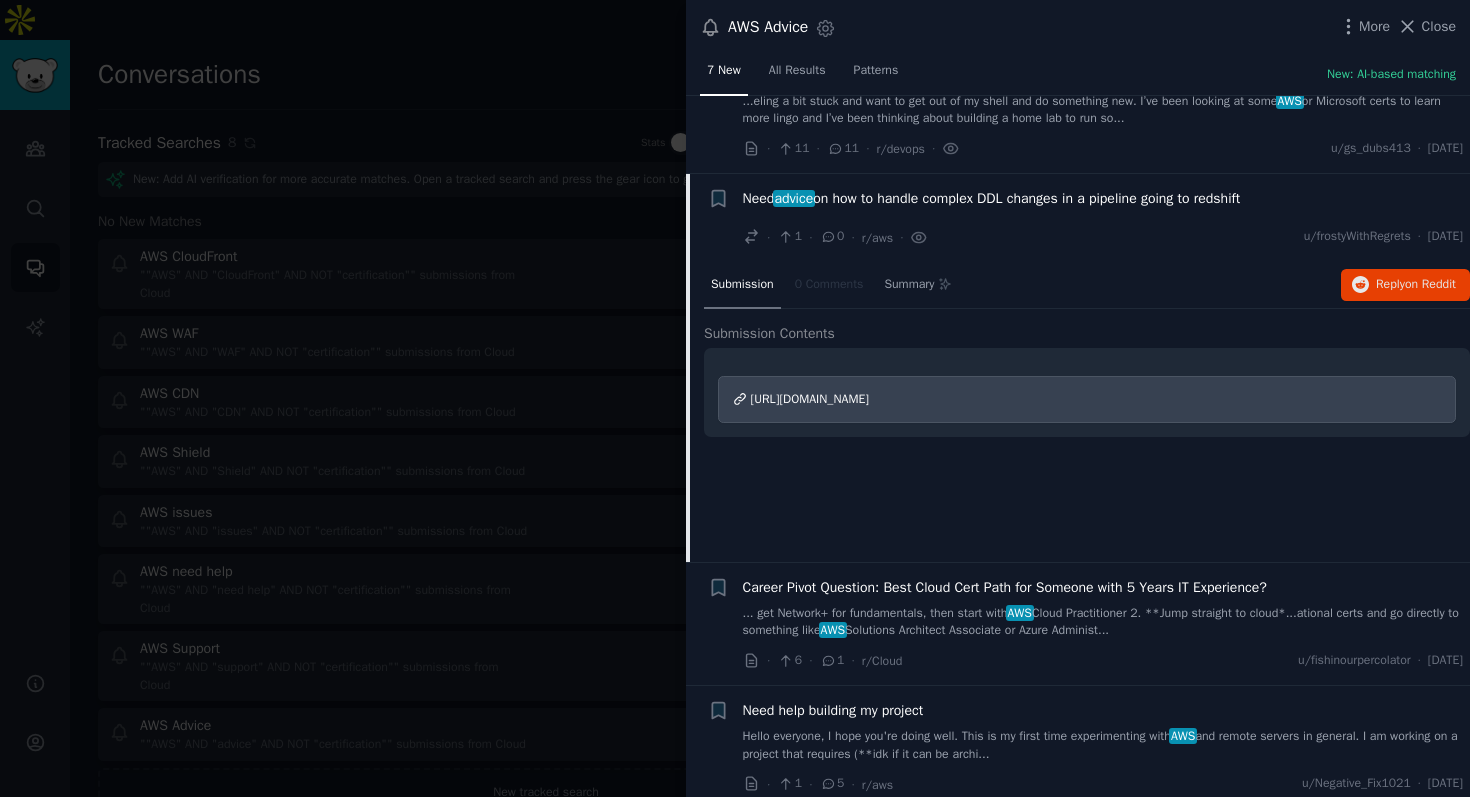 scroll, scrollTop: 480, scrollLeft: 0, axis: vertical 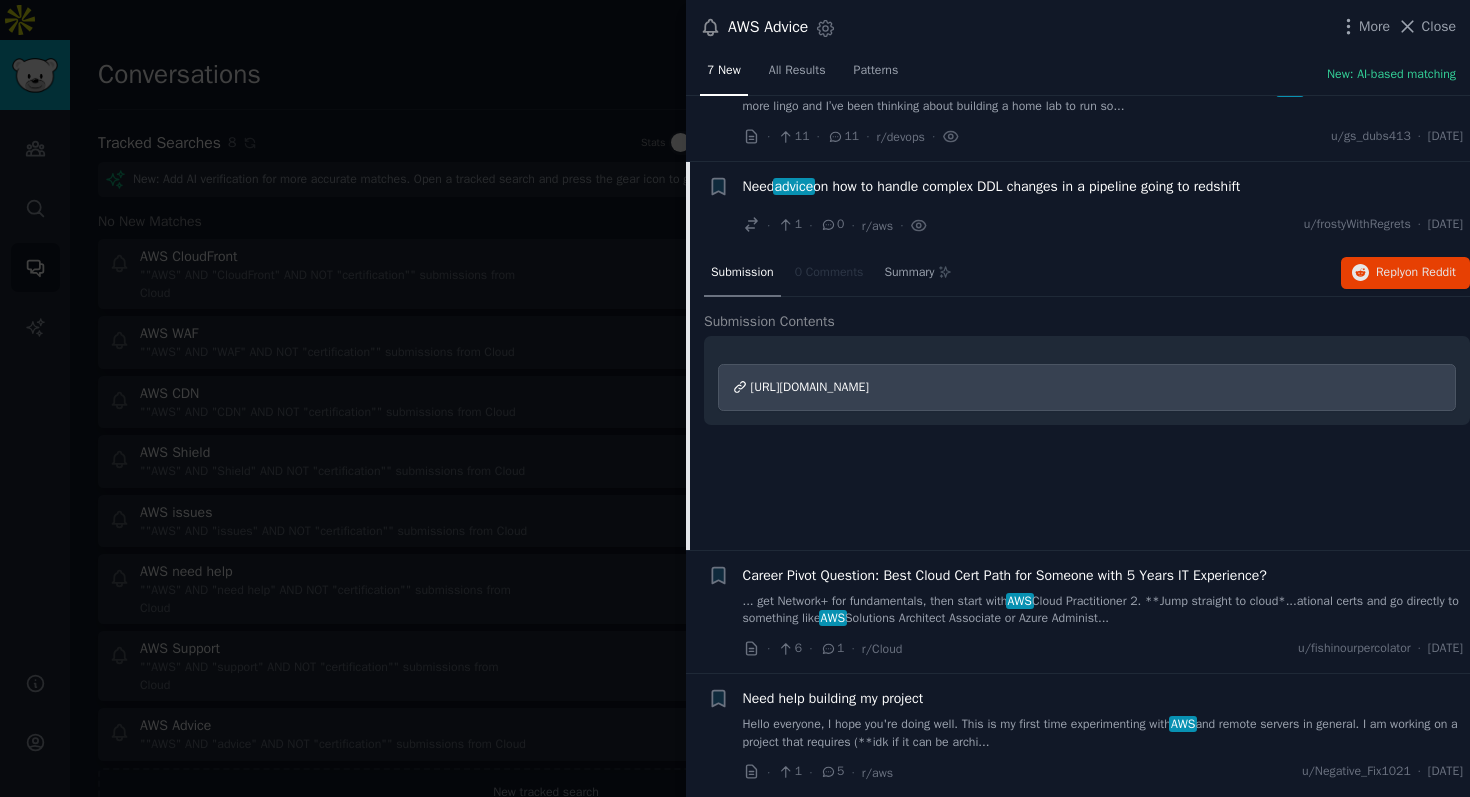 click on "... get Network+ for fundamentals, then start with  AWS  Cloud Practitioner
2. **Jump straight to cloud*...ational certs and go directly to something like  AWS  Solutions Architect Associate or Azure Administ..." at bounding box center [1103, 610] 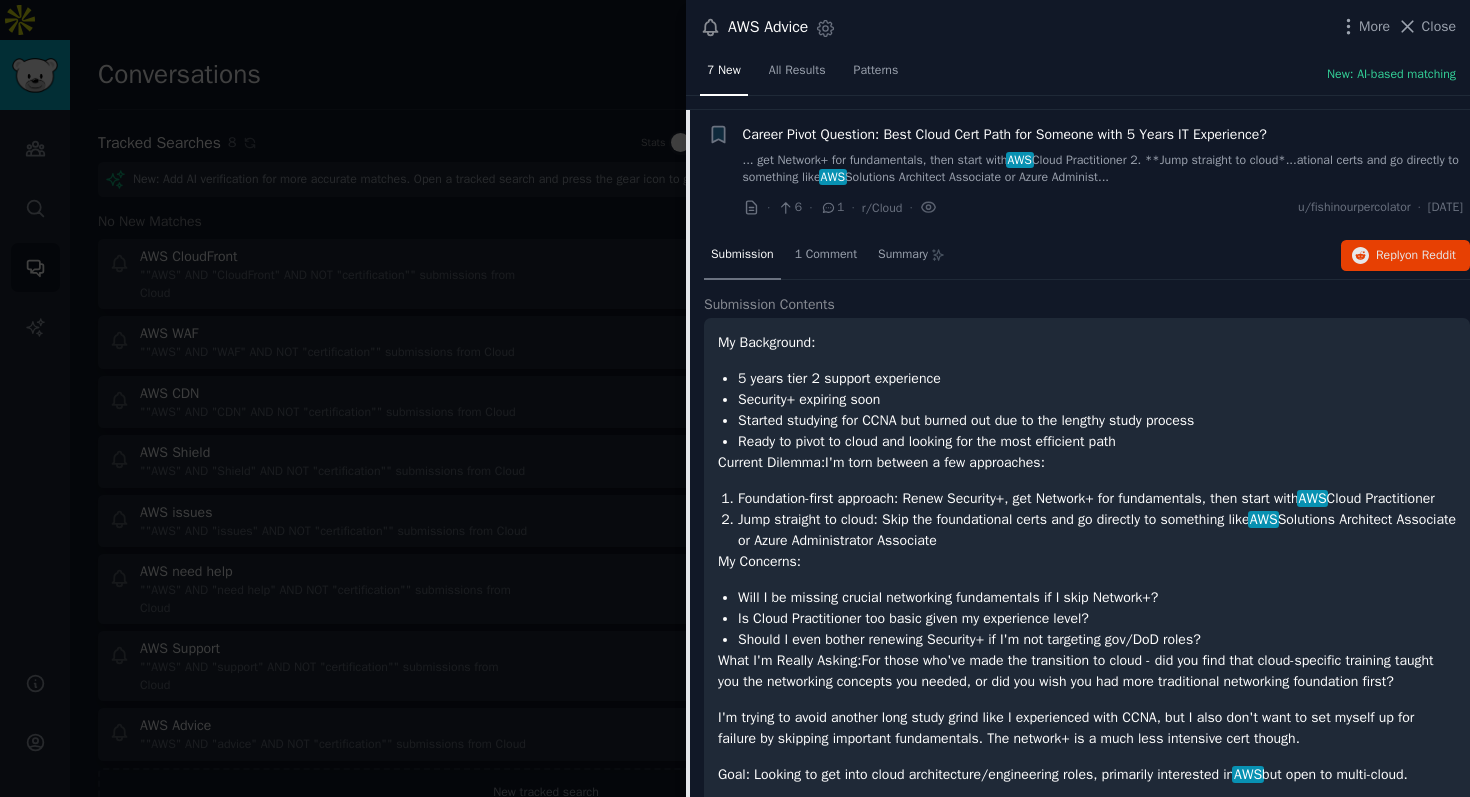 scroll, scrollTop: 635, scrollLeft: 0, axis: vertical 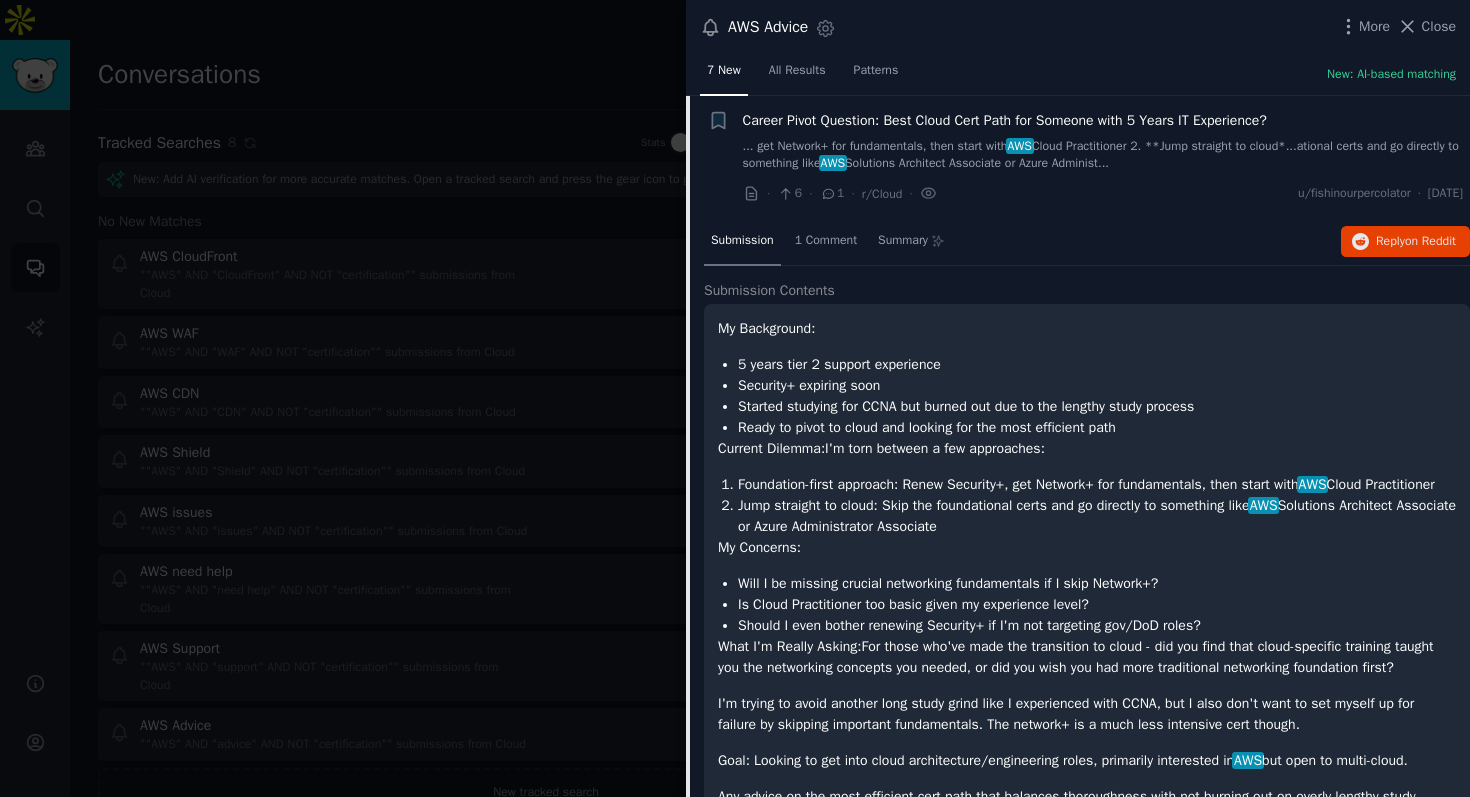 click at bounding box center (735, 398) 